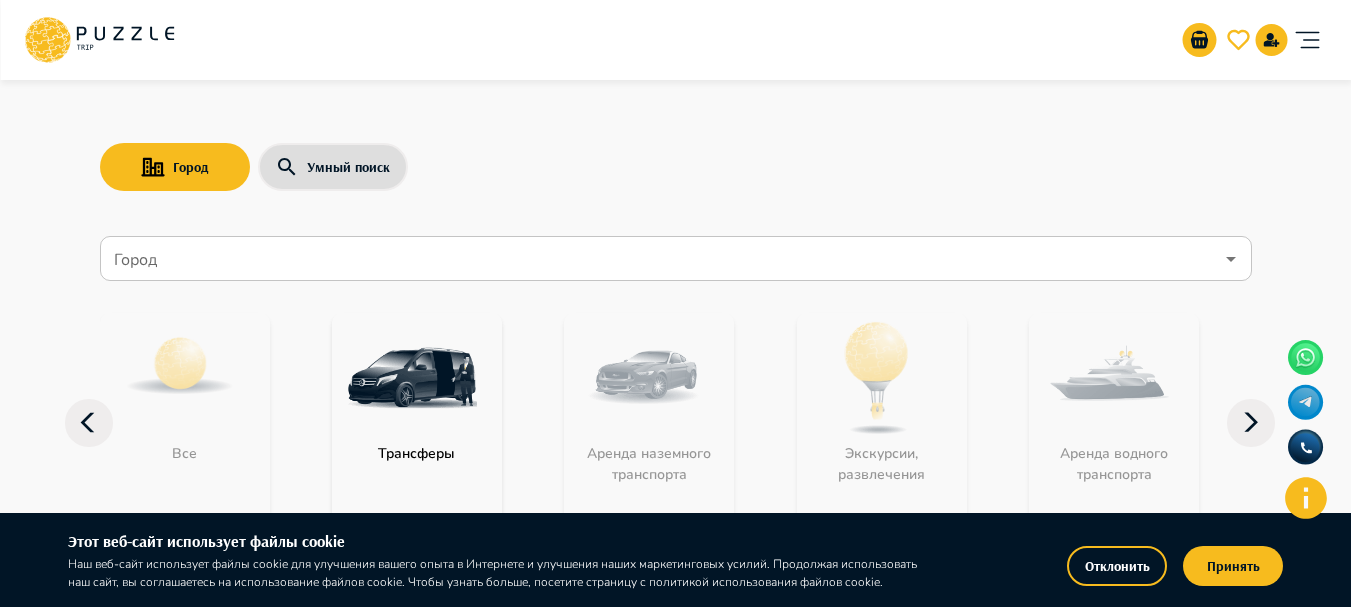 scroll, scrollTop: 100, scrollLeft: 0, axis: vertical 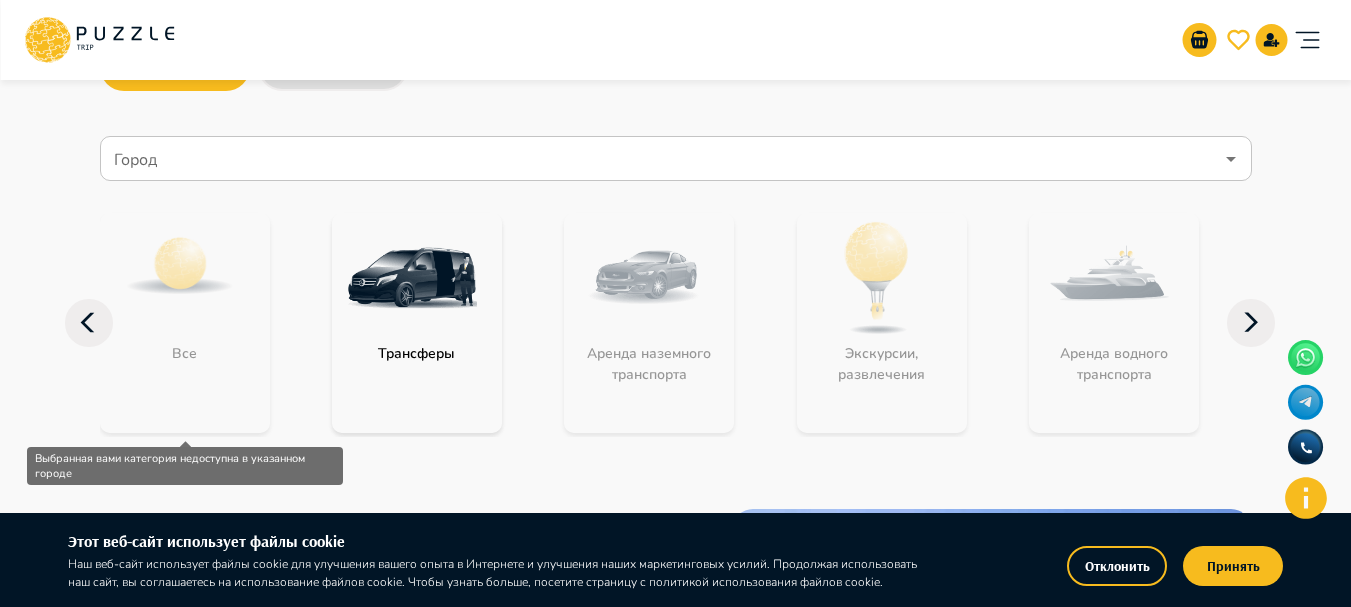 click on "Все" at bounding box center [185, 323] 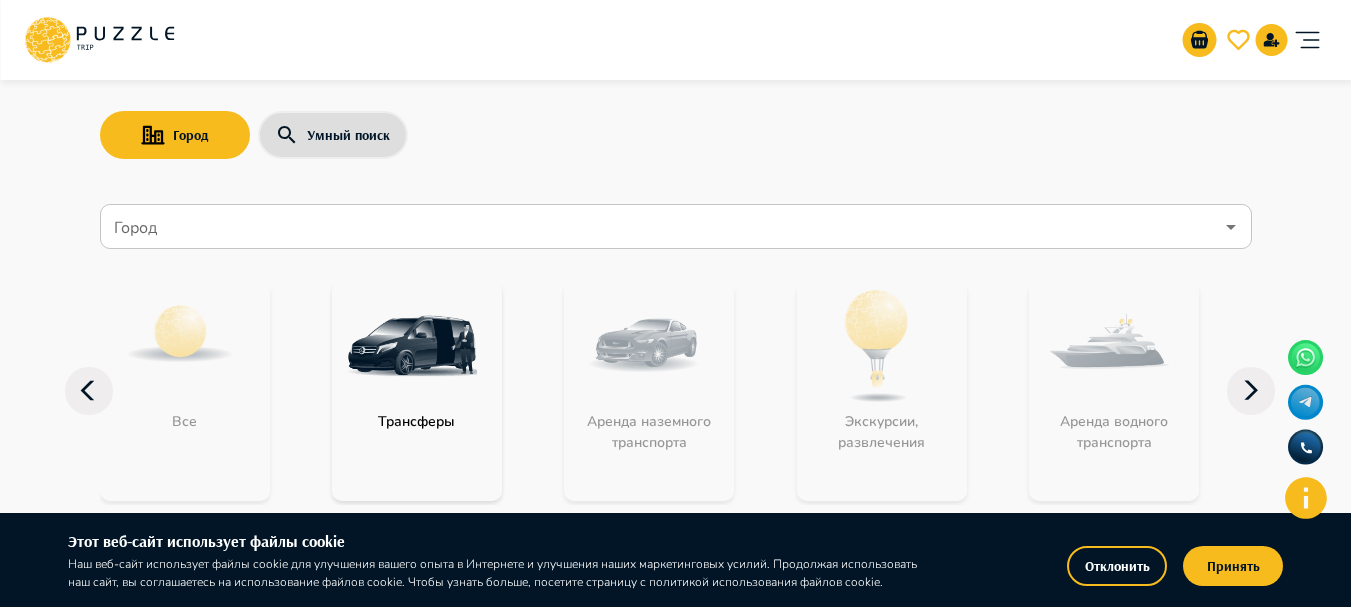 scroll, scrollTop: 0, scrollLeft: 0, axis: both 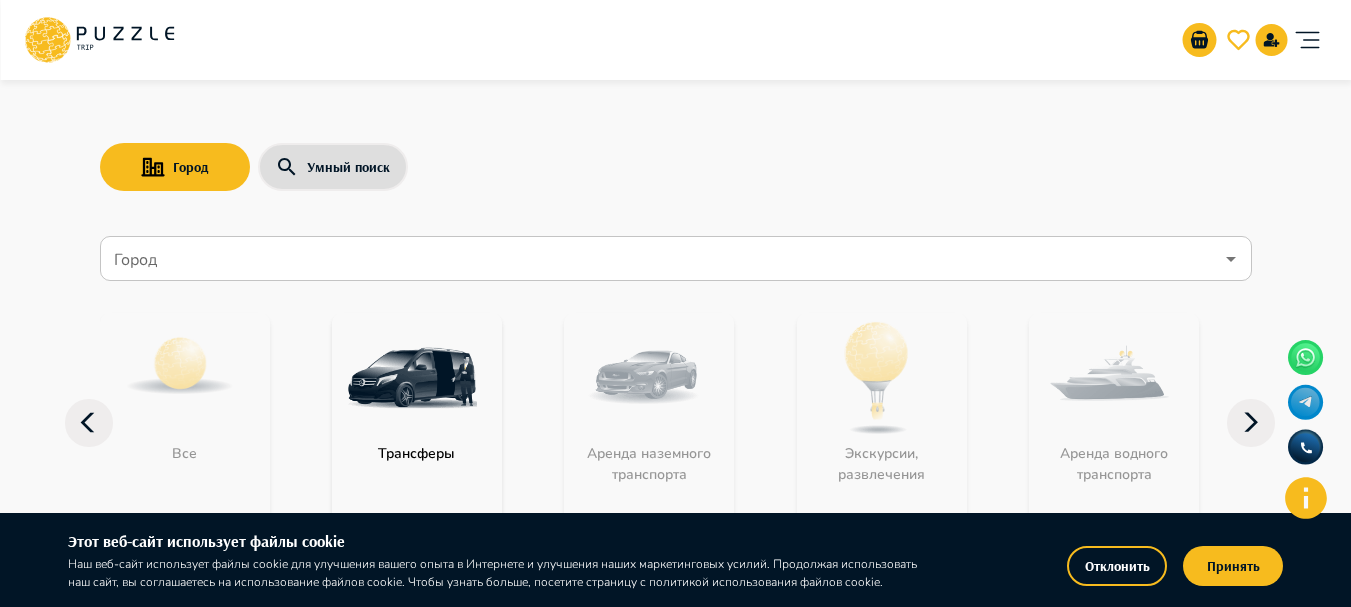 click on "Все" at bounding box center (185, 423) 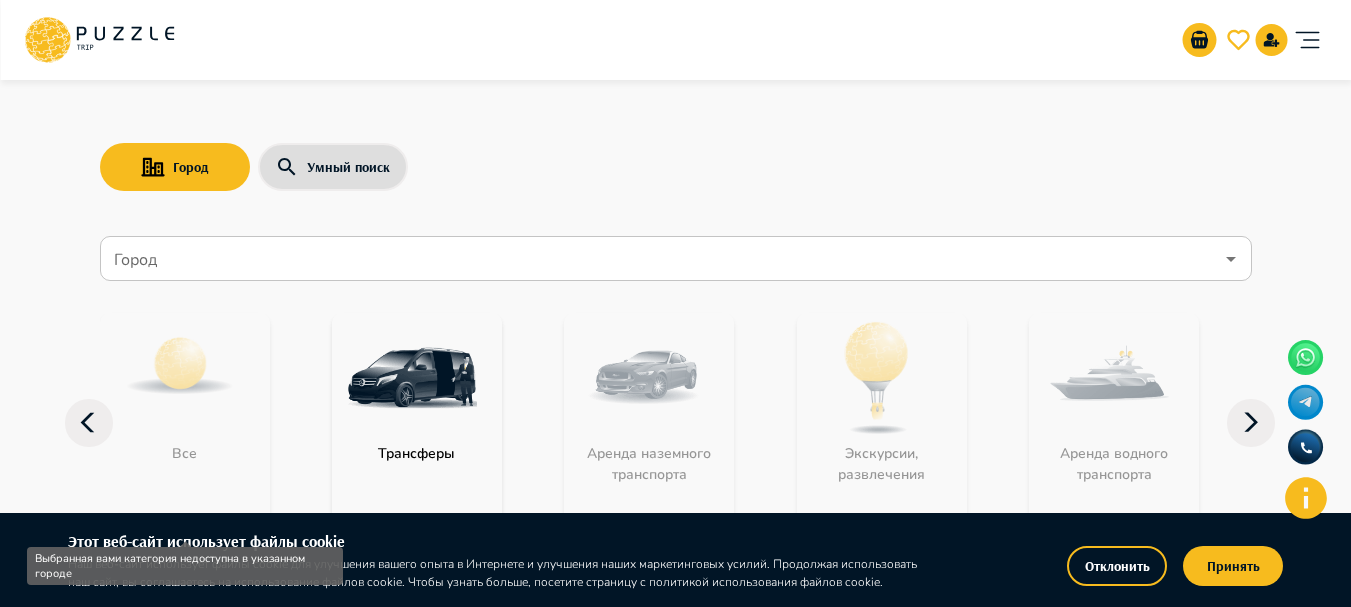 click on "Город" at bounding box center [661, 259] 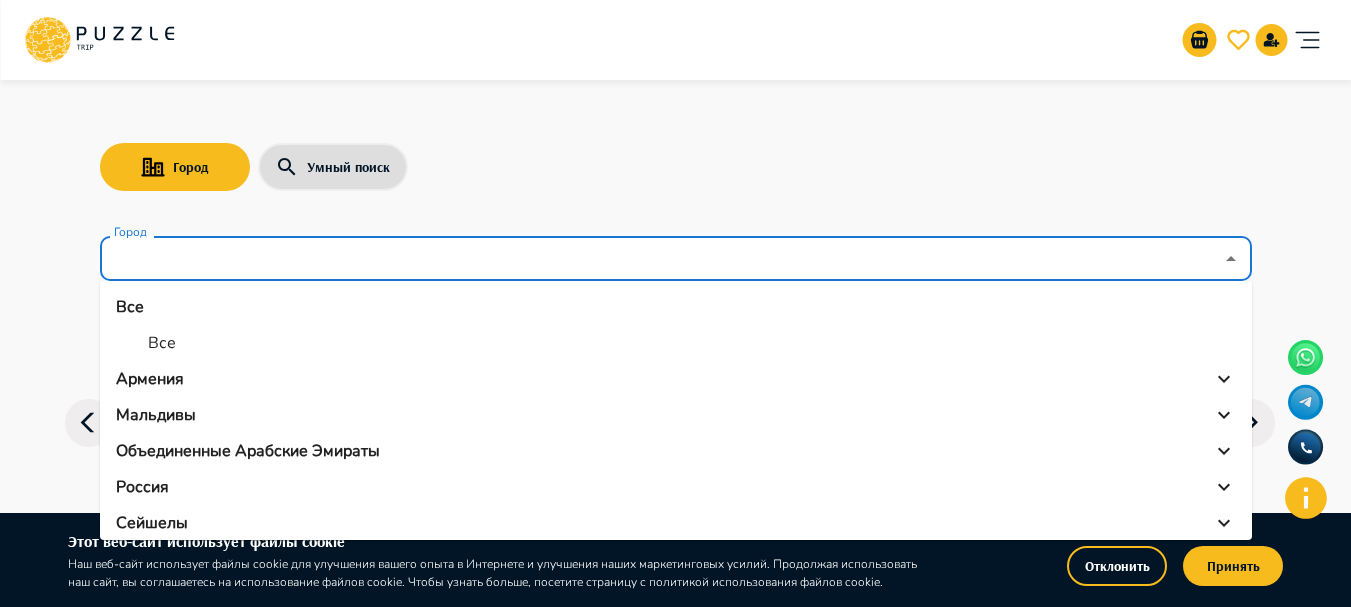 click on "Армения" at bounding box center (676, 379) 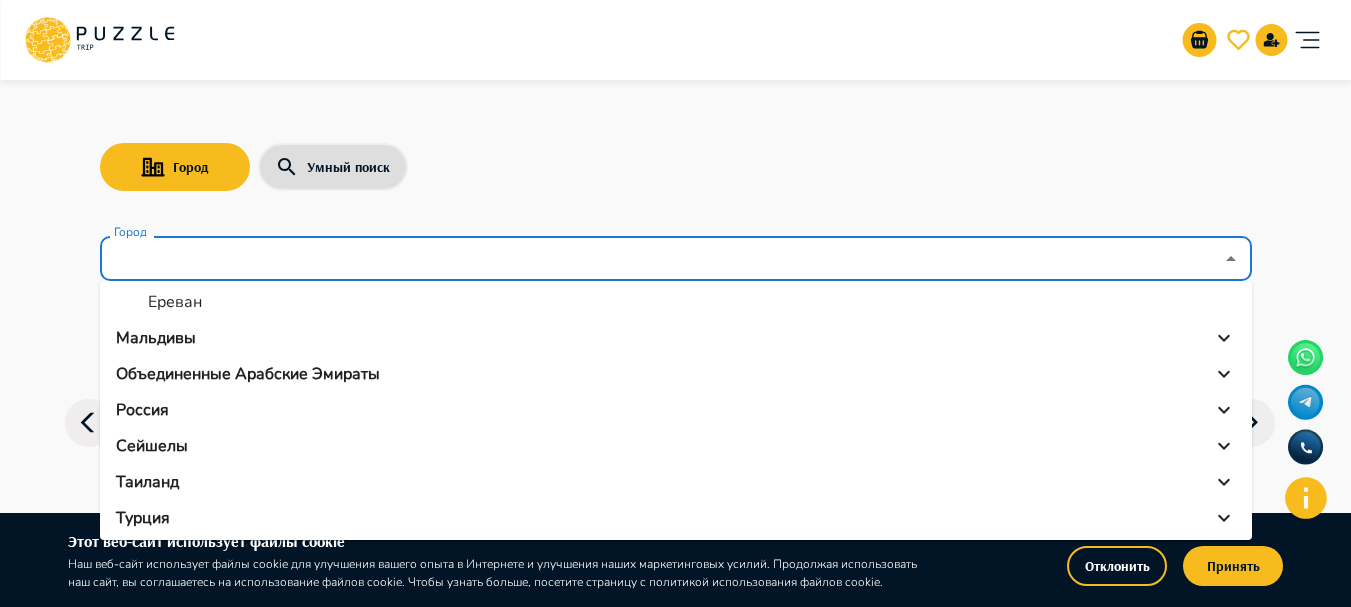 scroll, scrollTop: 117, scrollLeft: 0, axis: vertical 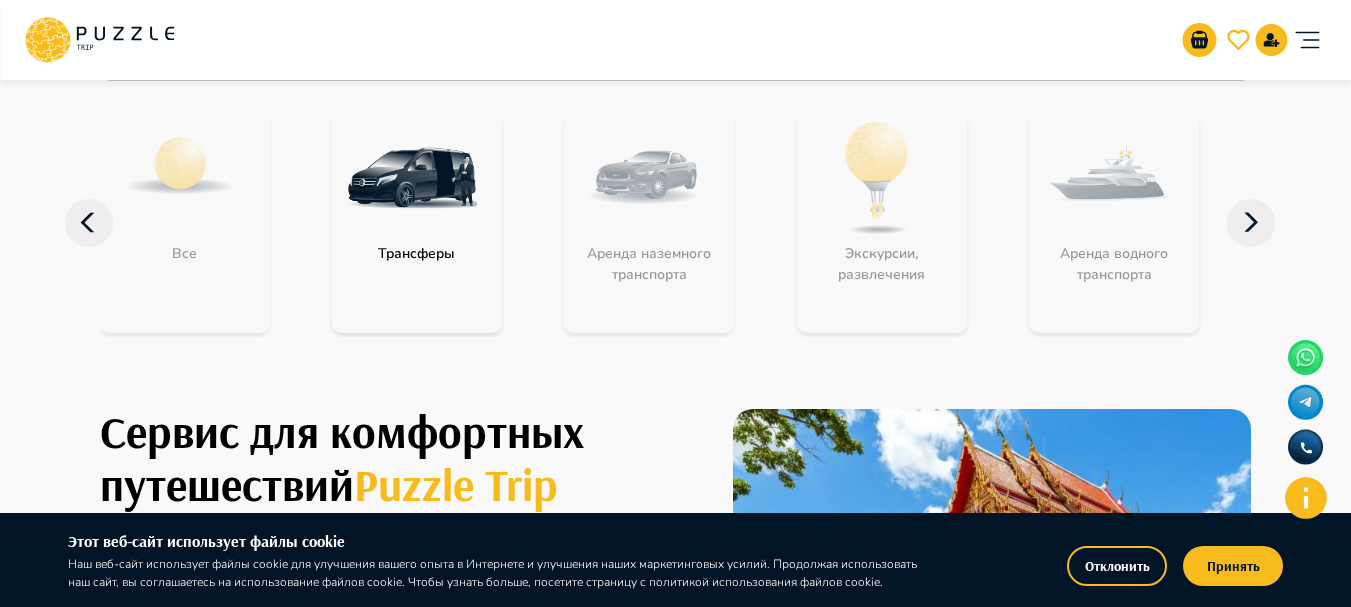 click on "Город Умный поиск Город Город Все Трансферы Аренда наземного транспорта Экскурсии, развлечения Аренда водного транспорта Детские
развлечения Входные билеты Бизнес-авиация Автомобили с водителем Сервис для комфортных путешествий  Puzzle Trip Собери   свое   идеальное   путешествие   в   одном   приложении   на   раз,   два,   три   Мы уже работаем в : ОАЭ Турция Саудовская Аравия Армения Россия Танзания Республика Беларусь Египет Мальдивы Сейшелы Шри-Ланка Таиланд Куба Карибы Мальта Азорские острова Групповая экскурсия в аквапарк Wild Wadi От     $ 95 Дайвинг в Фуджейре" at bounding box center [675, 2812] 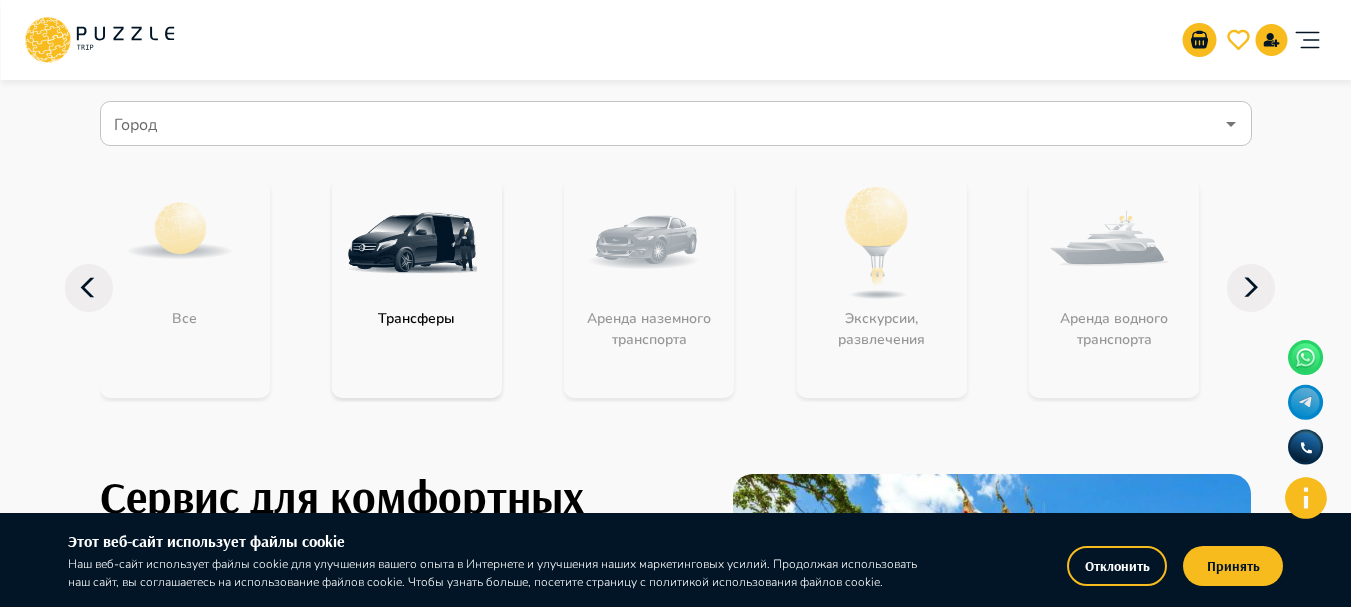 scroll, scrollTop: 100, scrollLeft: 0, axis: vertical 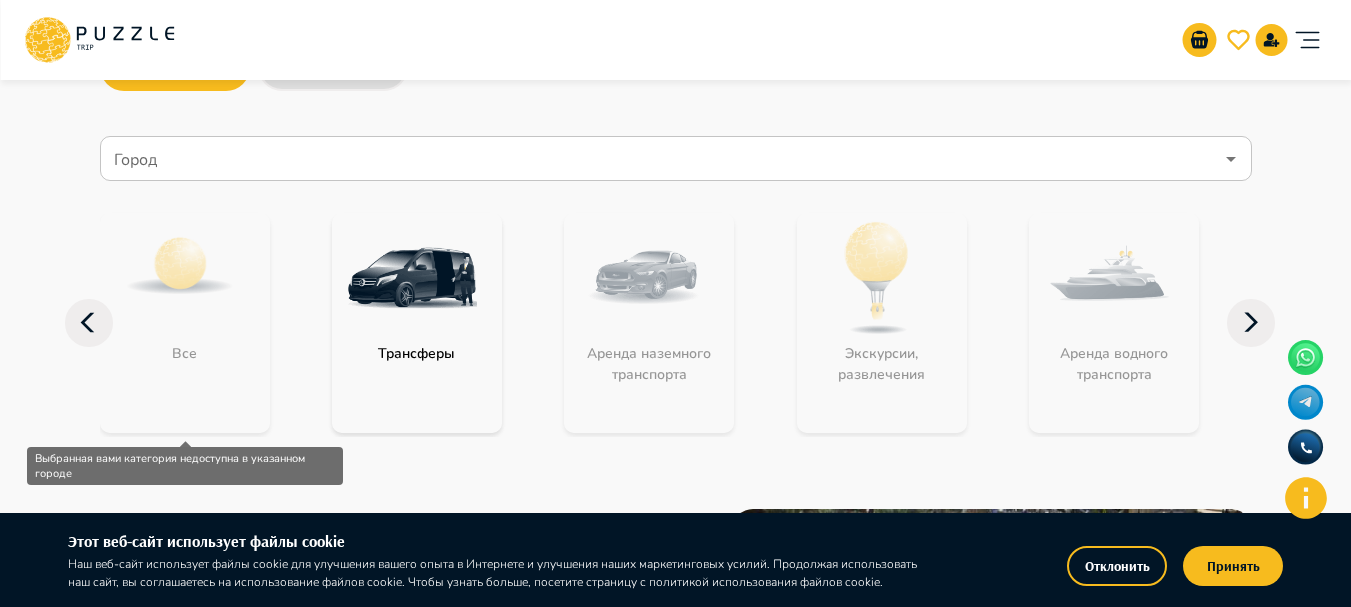 click on "Все" at bounding box center (185, 323) 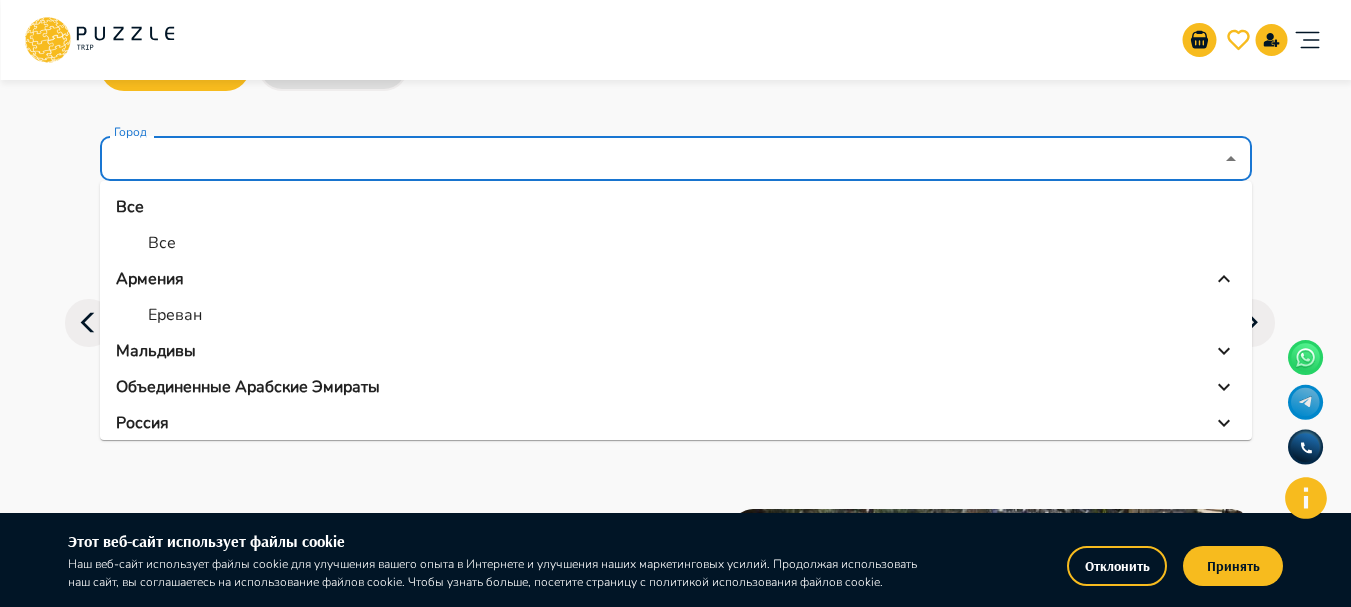 click on "Город" at bounding box center (661, 159) 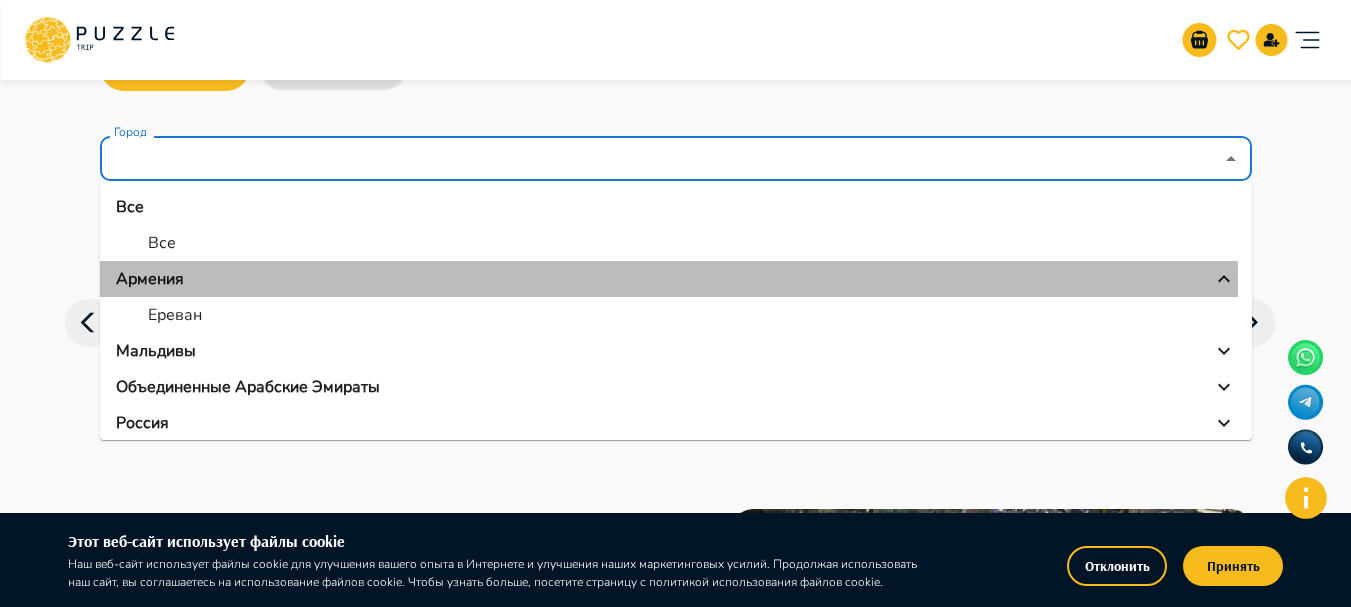 click on "Армения" at bounding box center [150, 279] 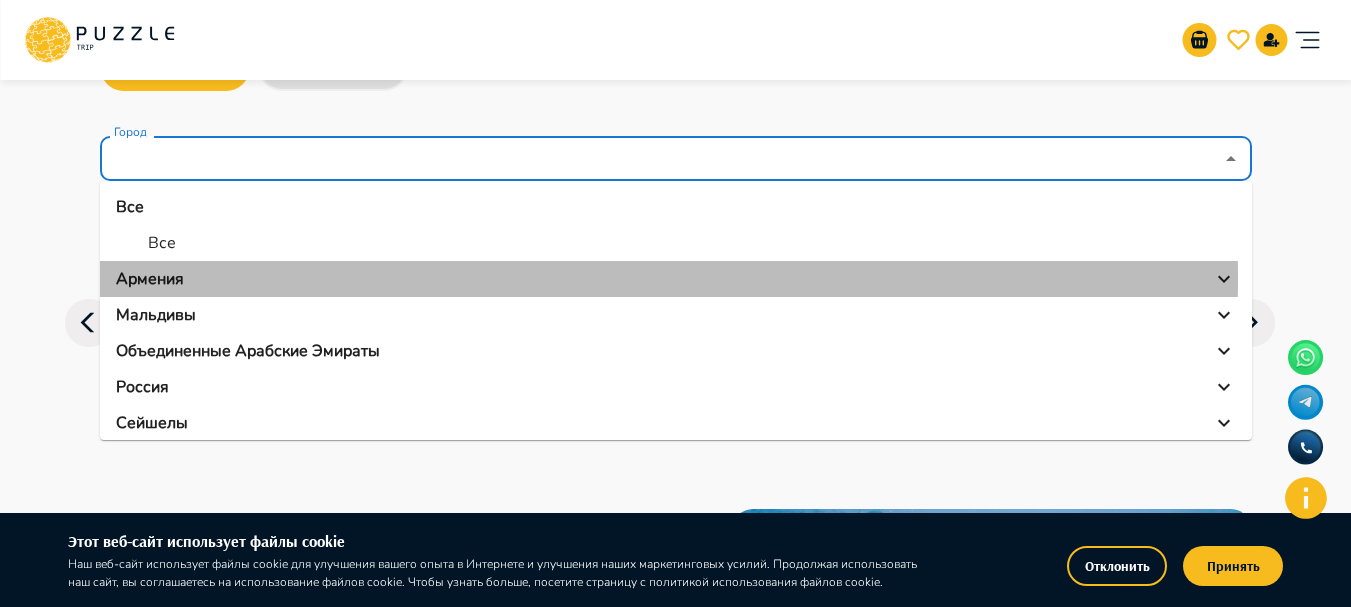click on "Армения" at bounding box center (676, 279) 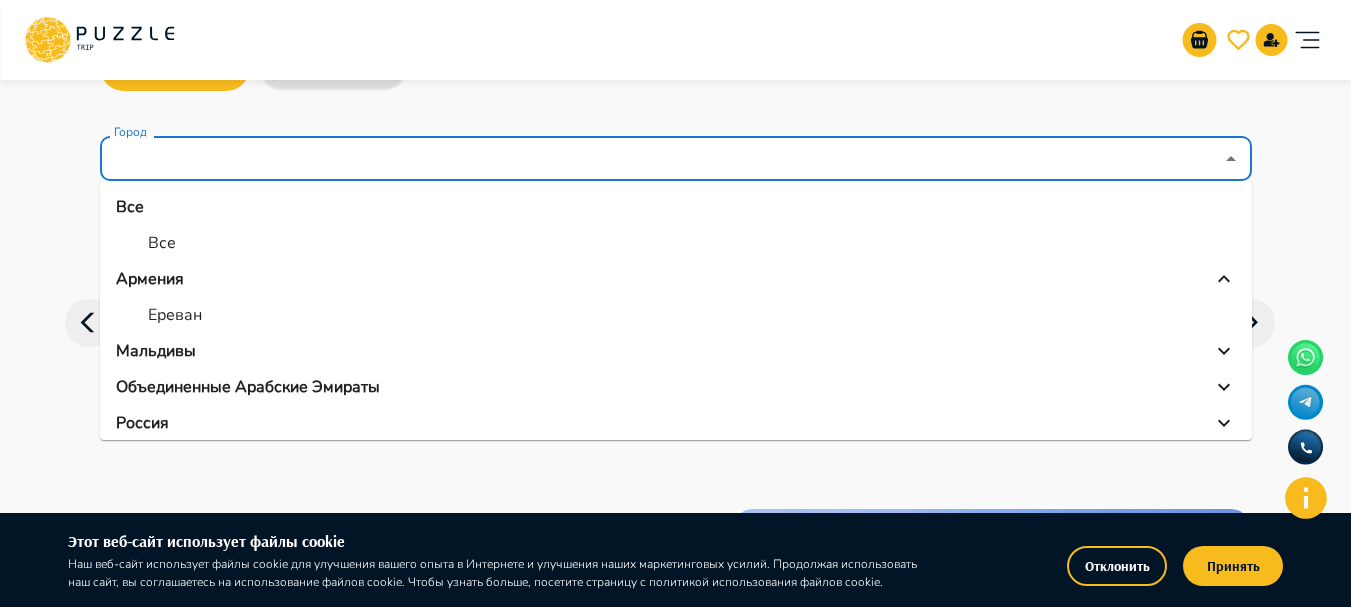 click on "Ереван" at bounding box center (175, 315) 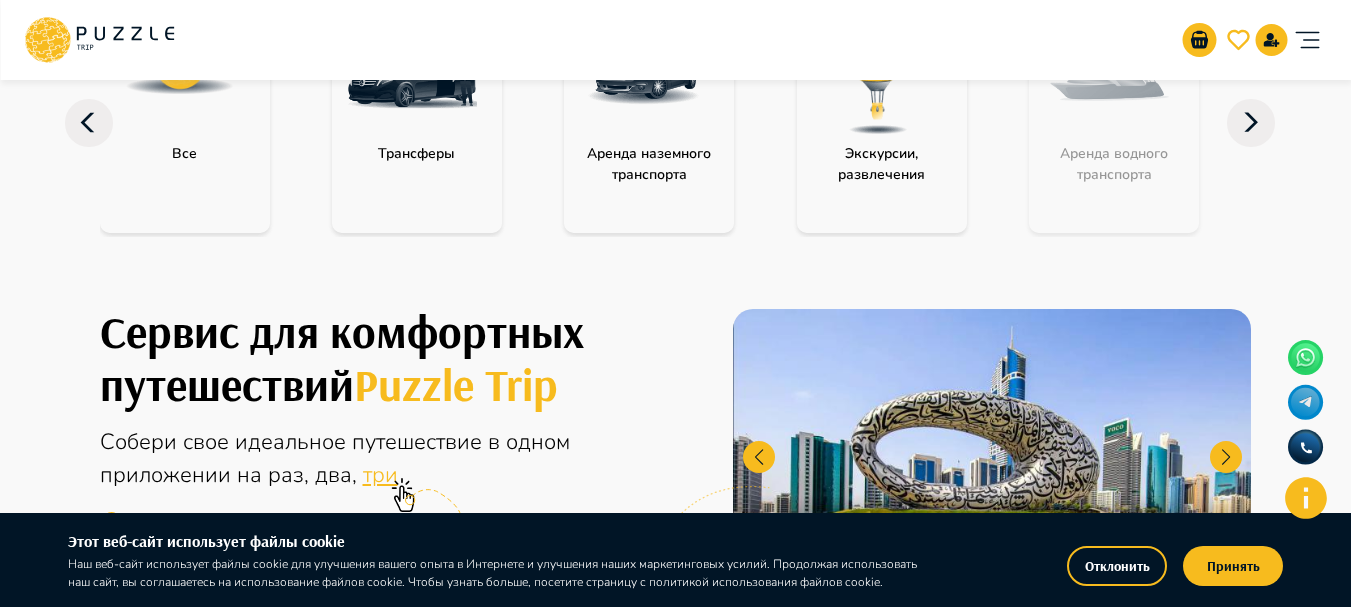 scroll, scrollTop: 0, scrollLeft: 0, axis: both 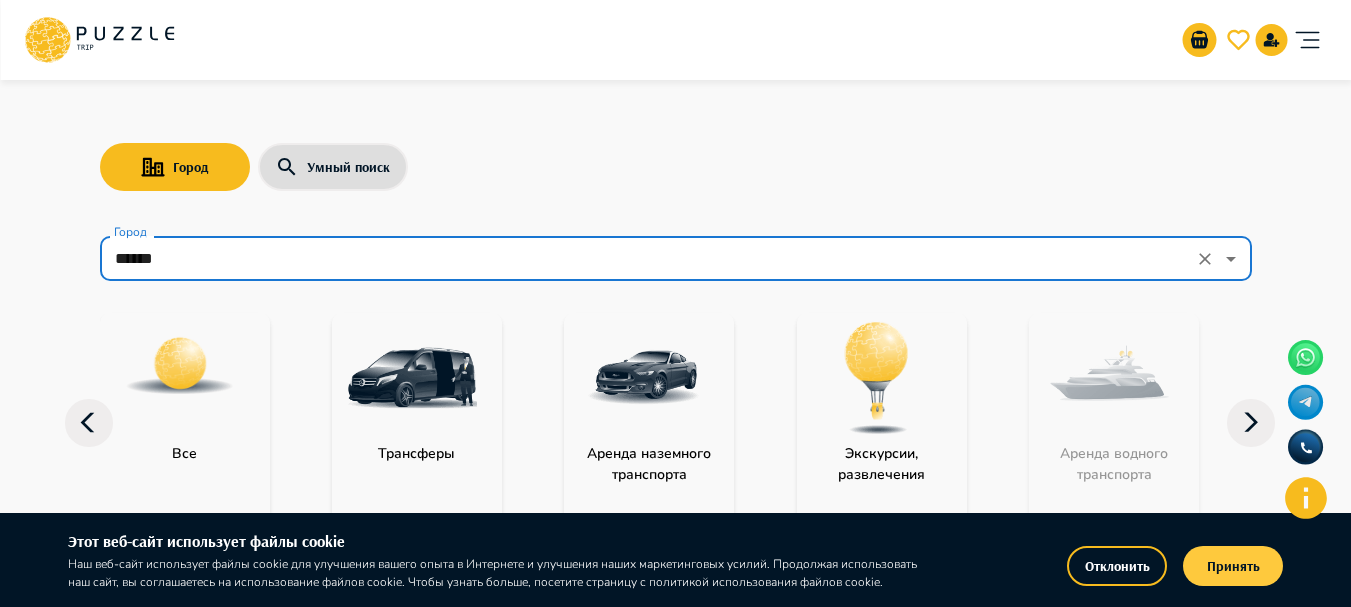 click on "Принять" at bounding box center (1233, 566) 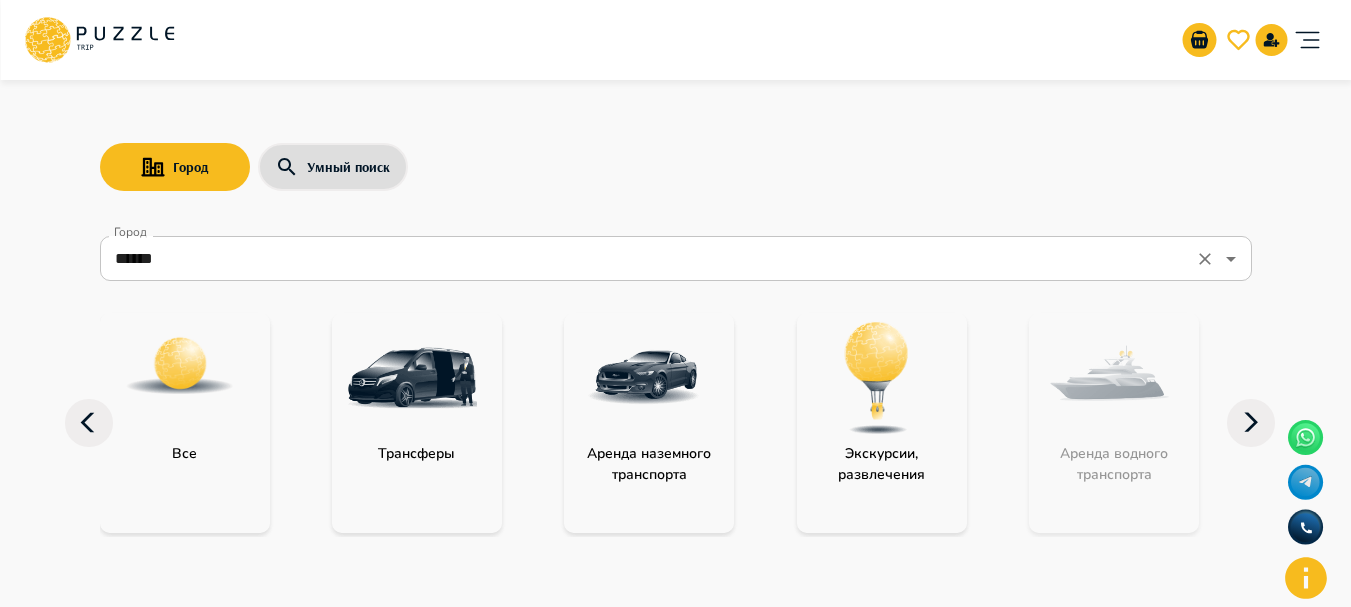 click on "******" at bounding box center (648, 259) 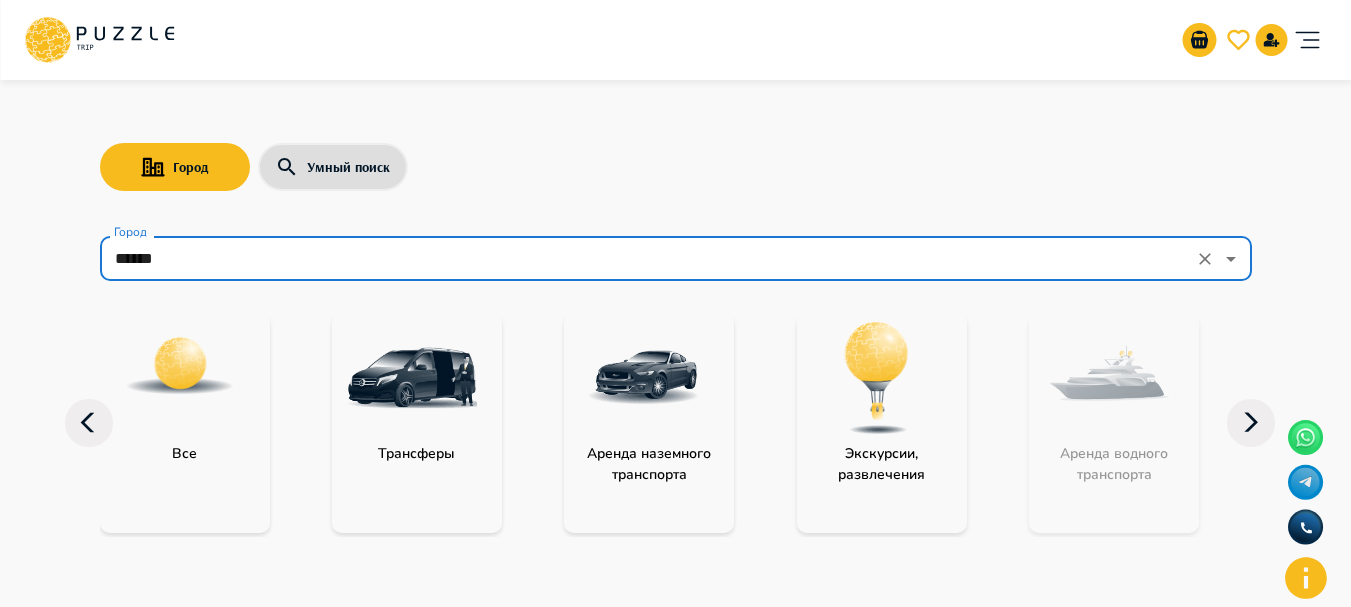 scroll, scrollTop: 100, scrollLeft: 0, axis: vertical 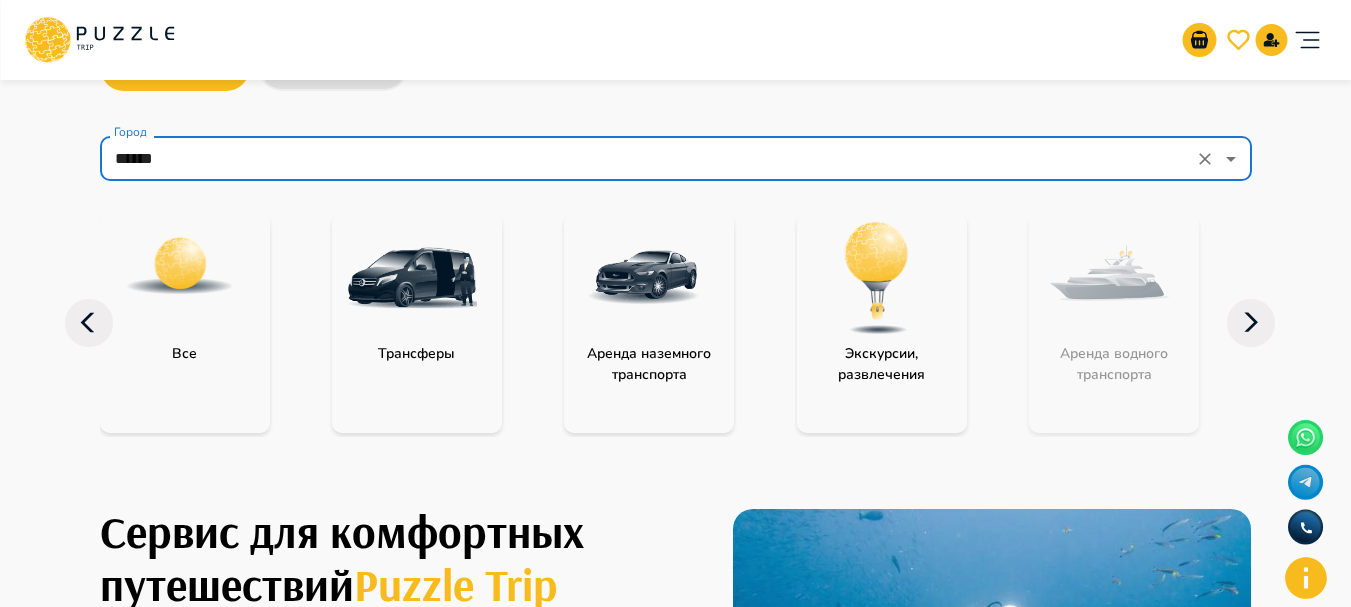 click at bounding box center [412, 278] 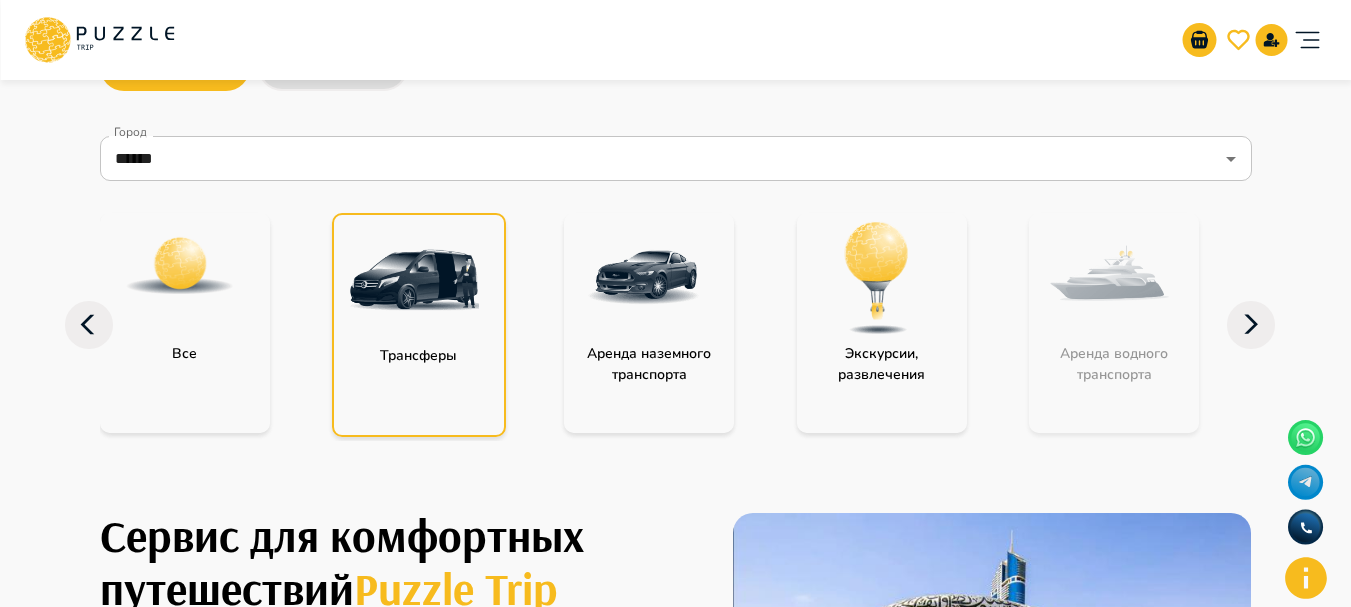 scroll, scrollTop: 0, scrollLeft: 0, axis: both 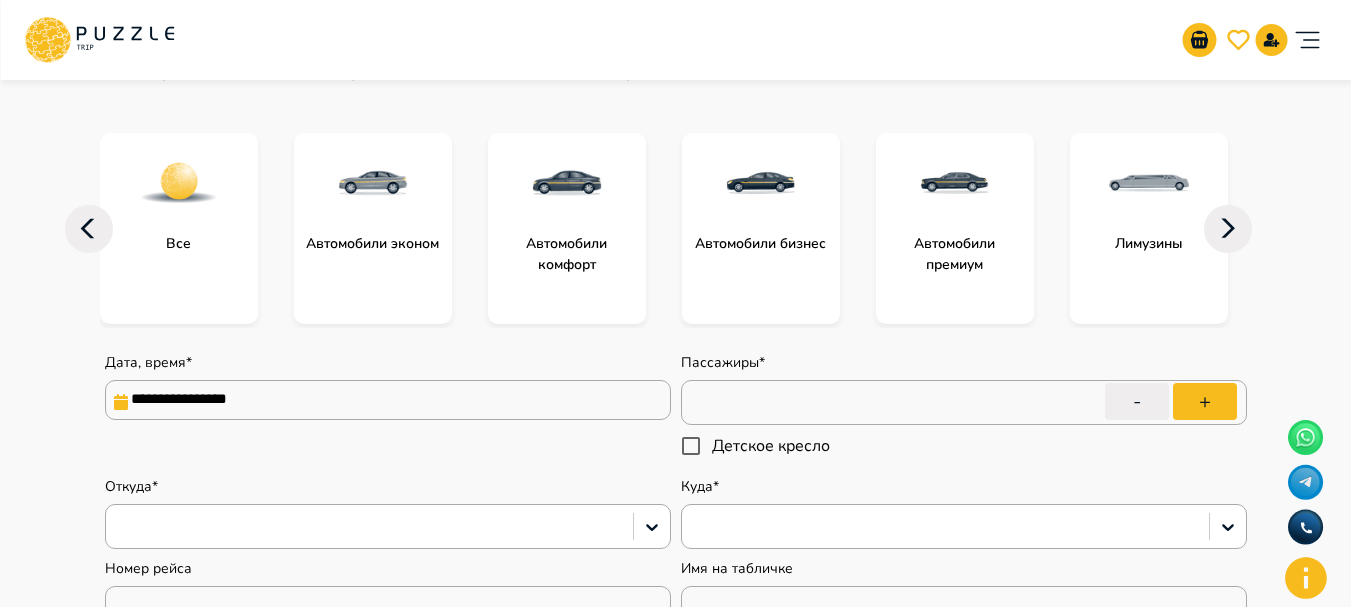 click 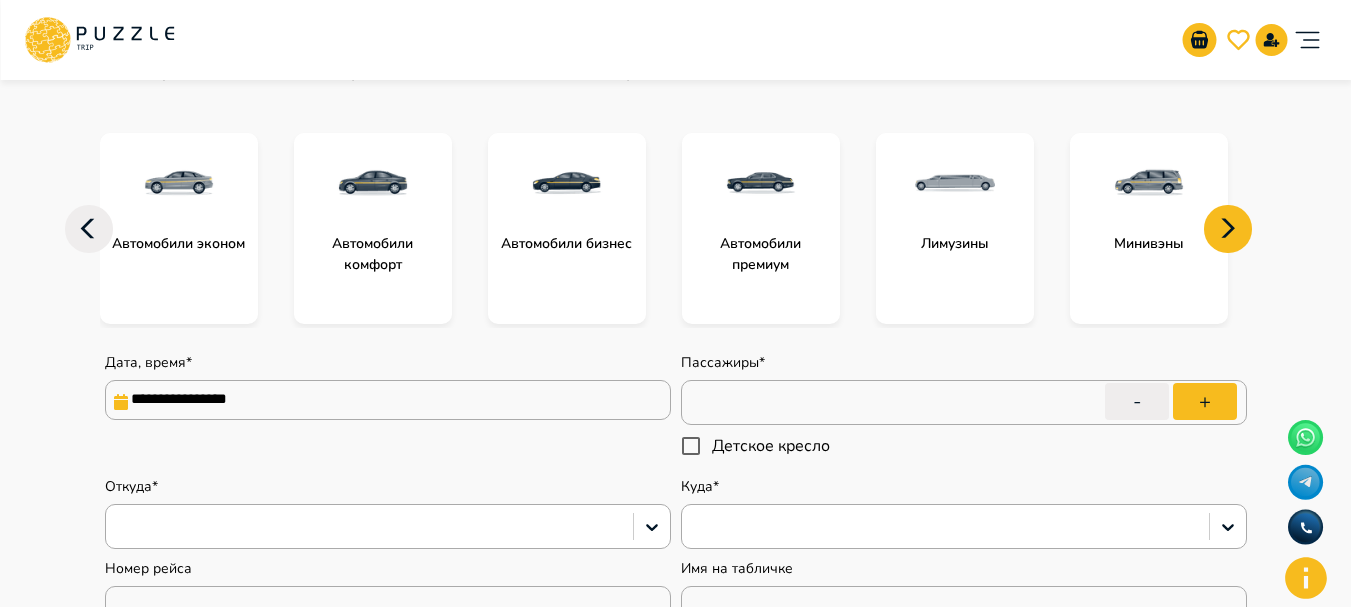 click 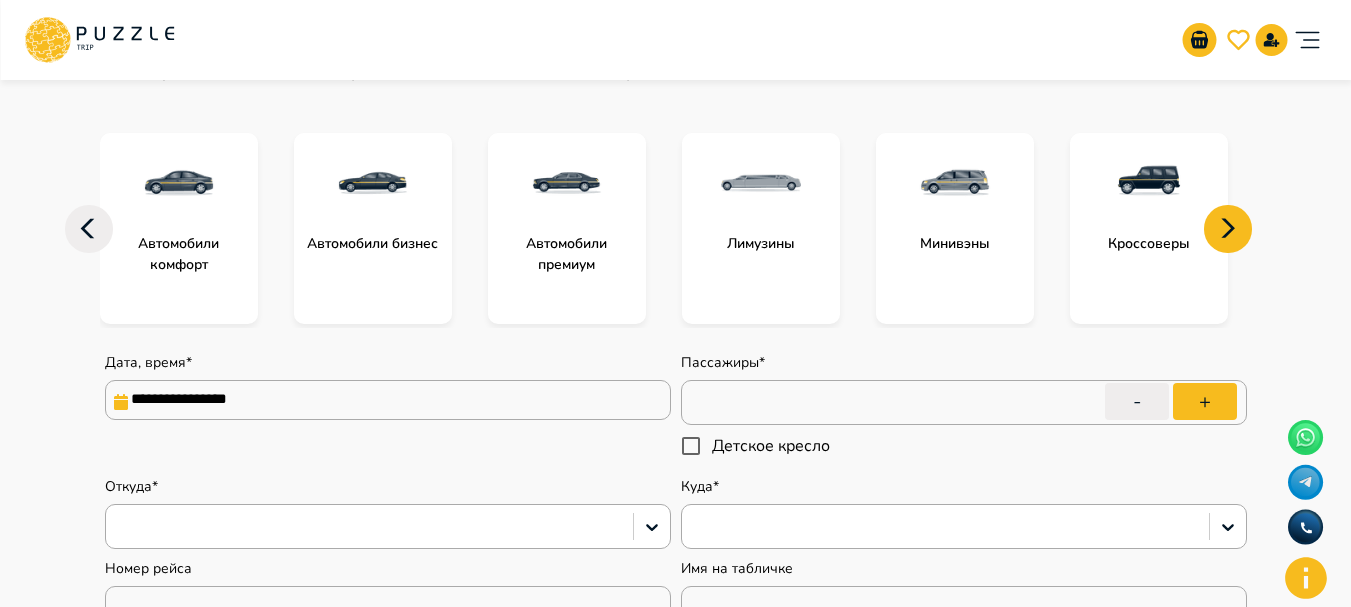 click 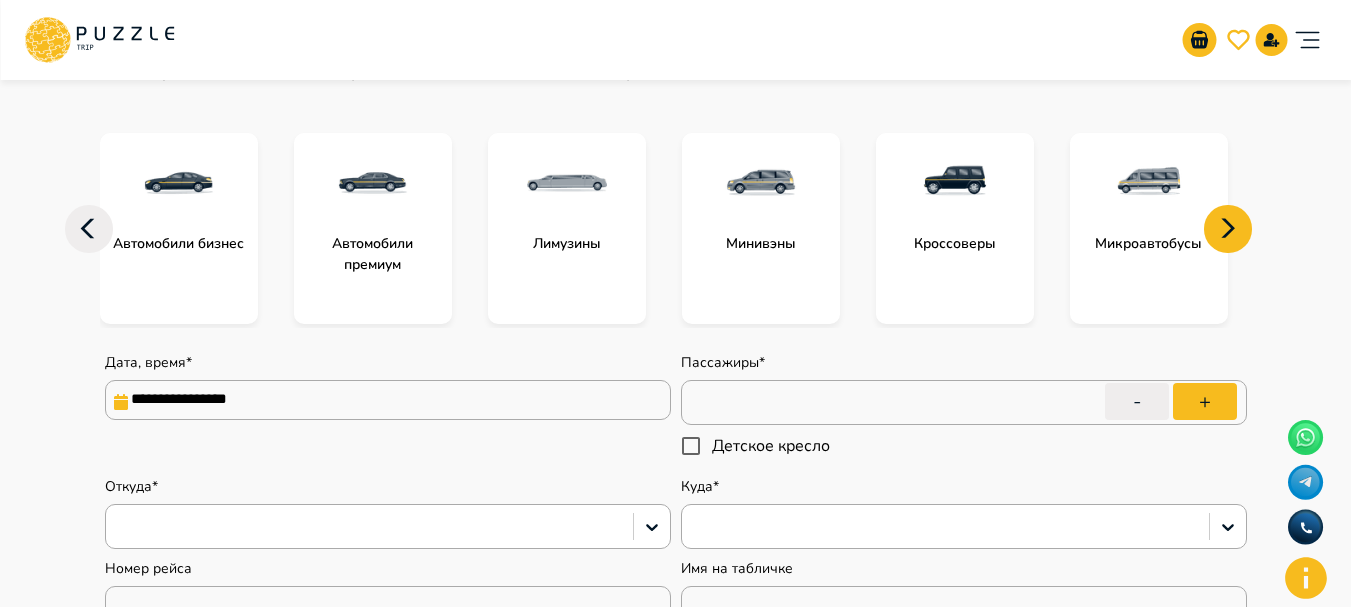 click 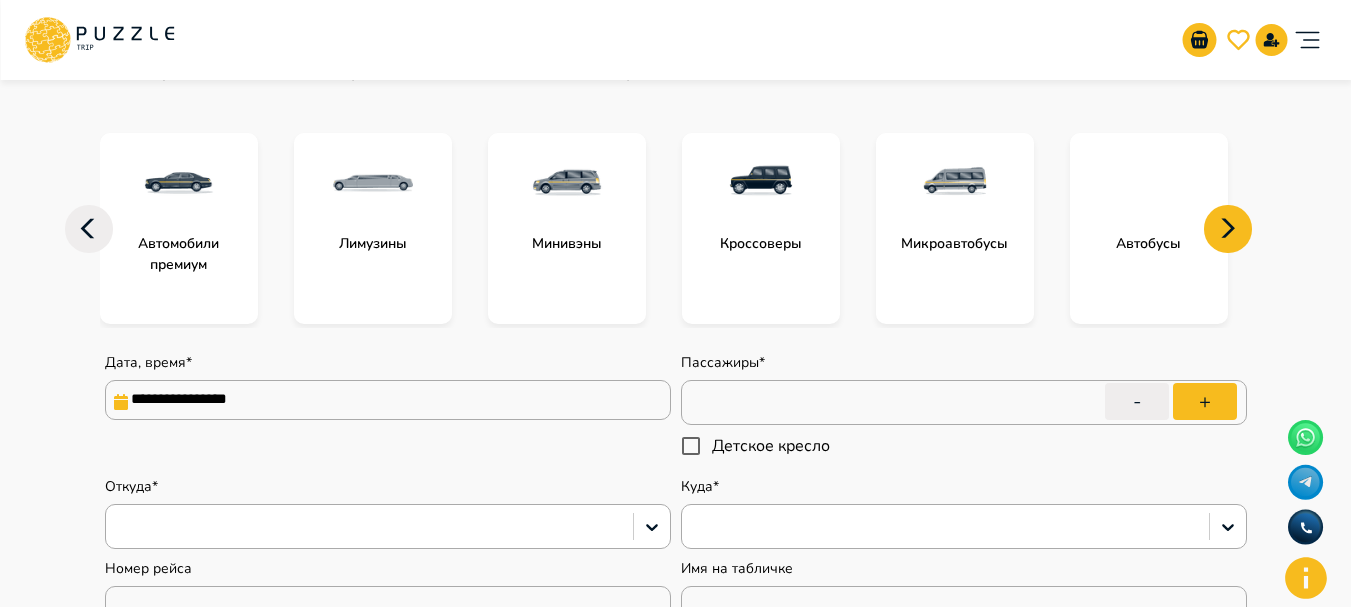 type on "*" 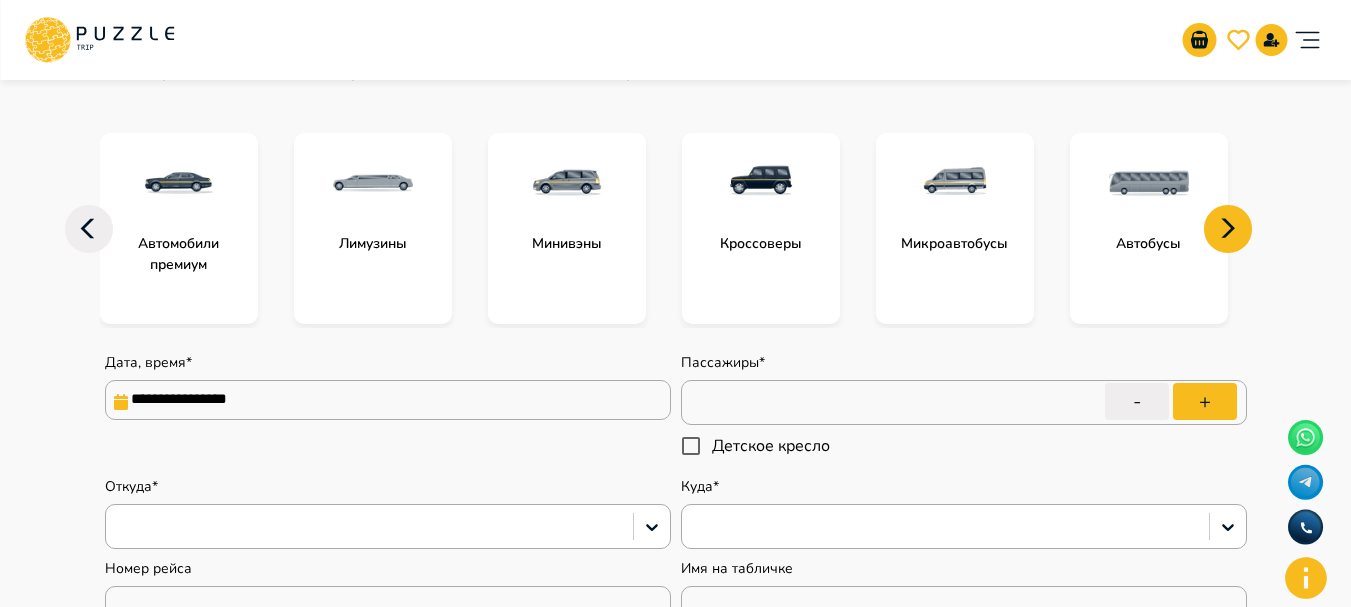 scroll, scrollTop: 0, scrollLeft: 0, axis: both 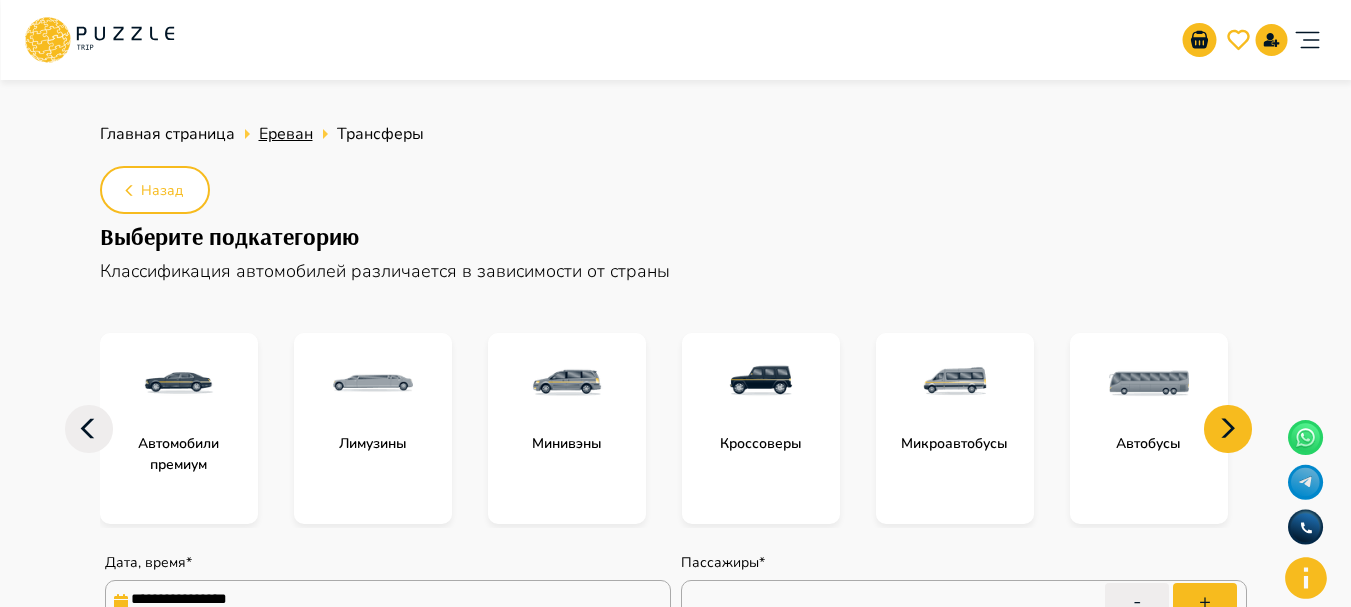 click on "Ереван" at bounding box center [286, 134] 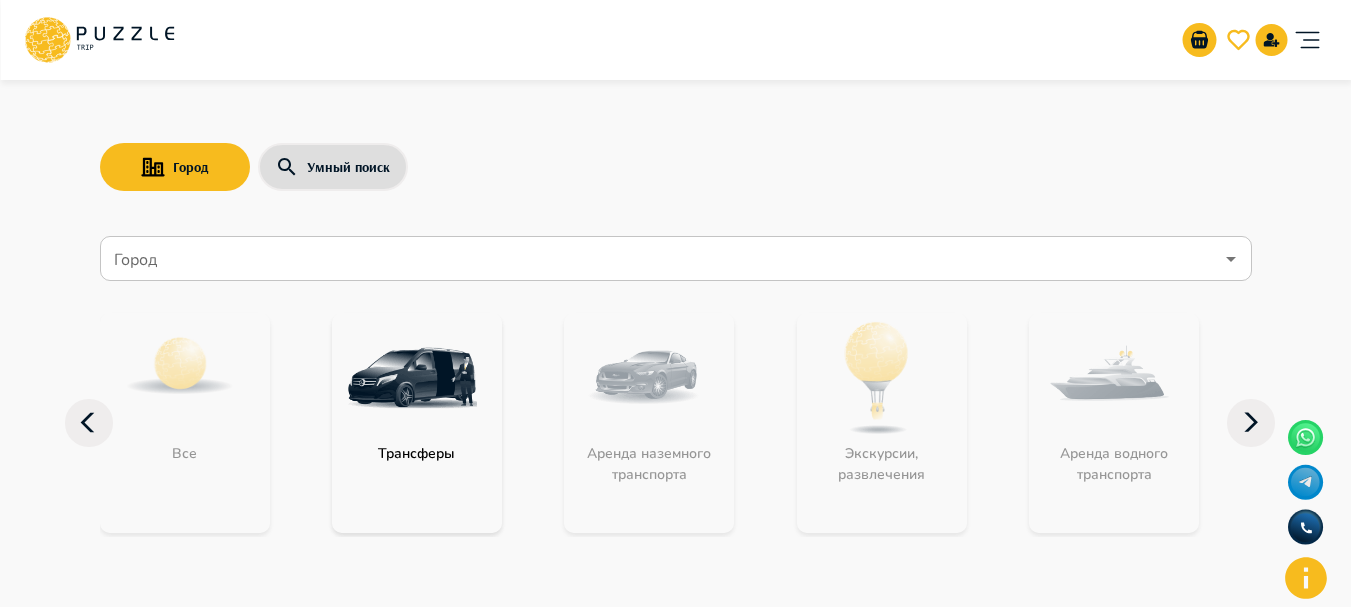 click 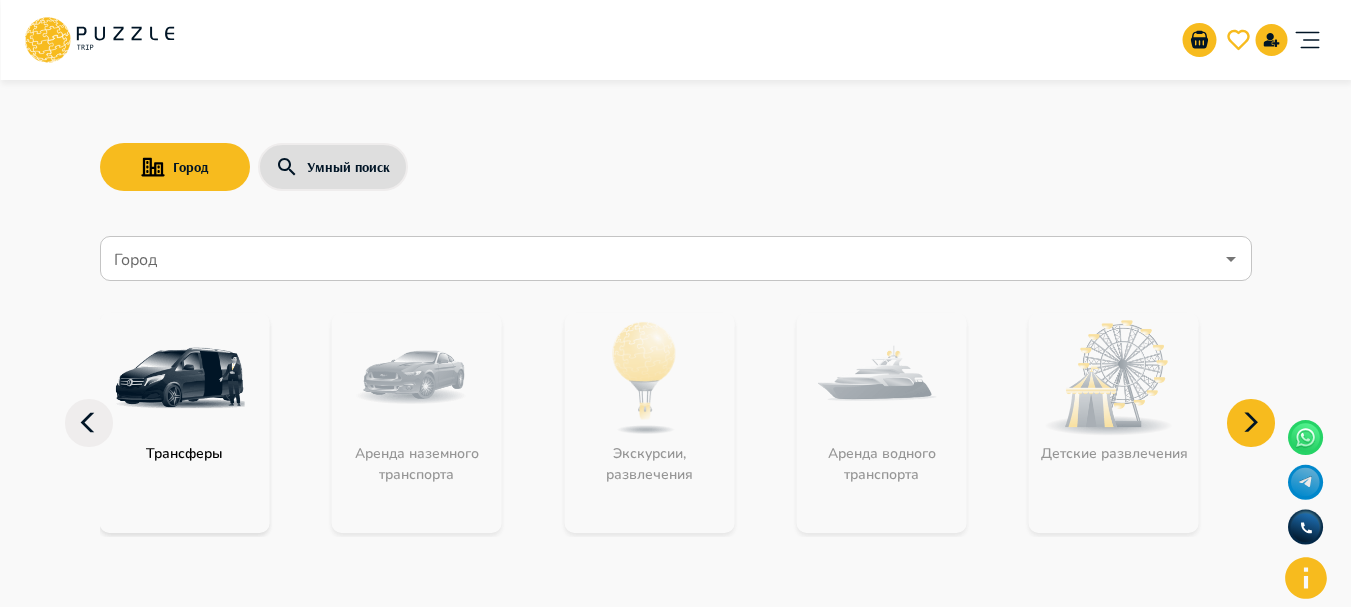click 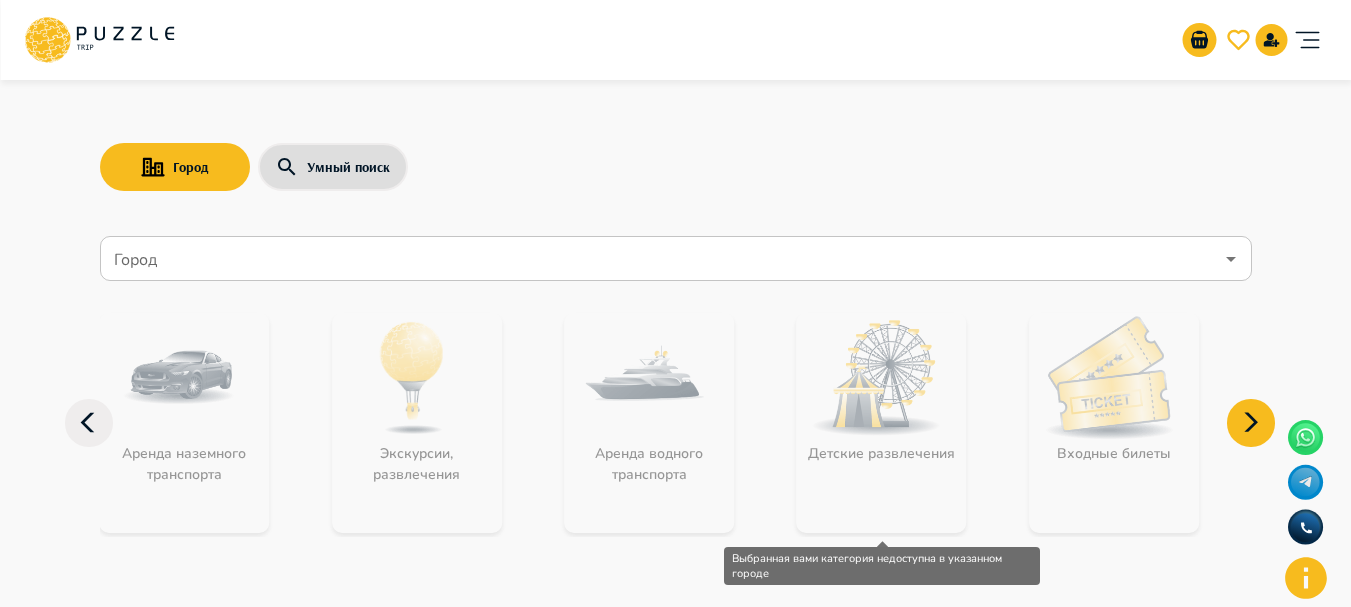 click on "Детские
развлечения" at bounding box center [882, 423] 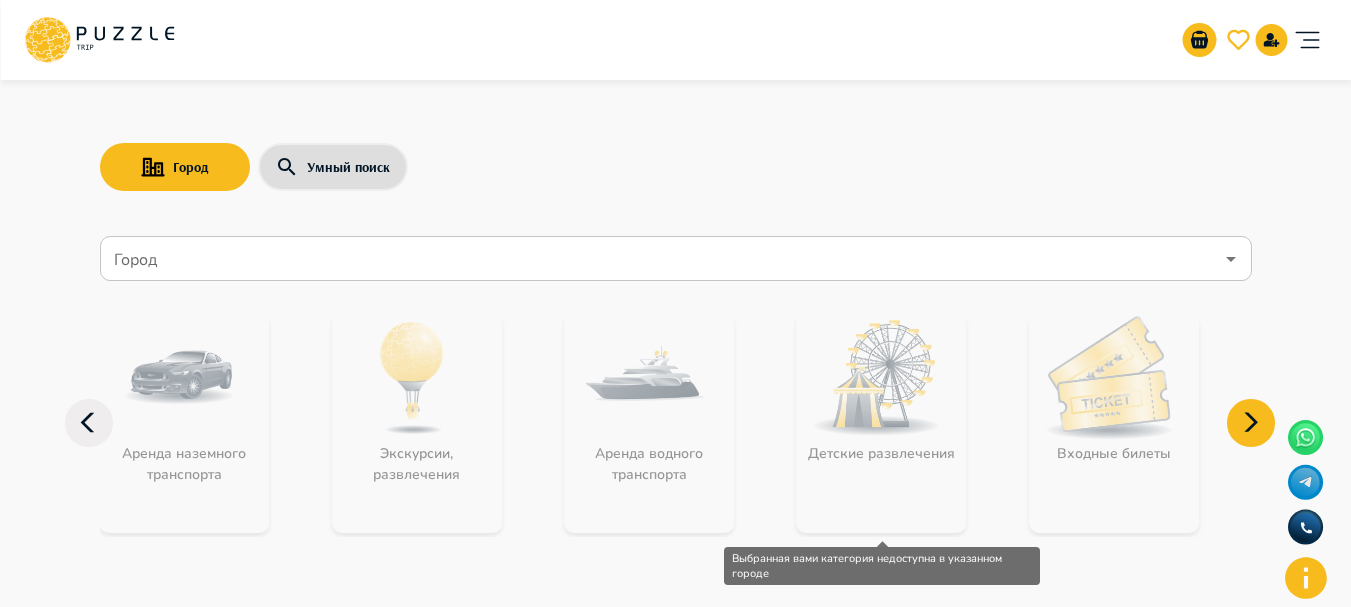 click on "Детские
развлечения" at bounding box center (882, 423) 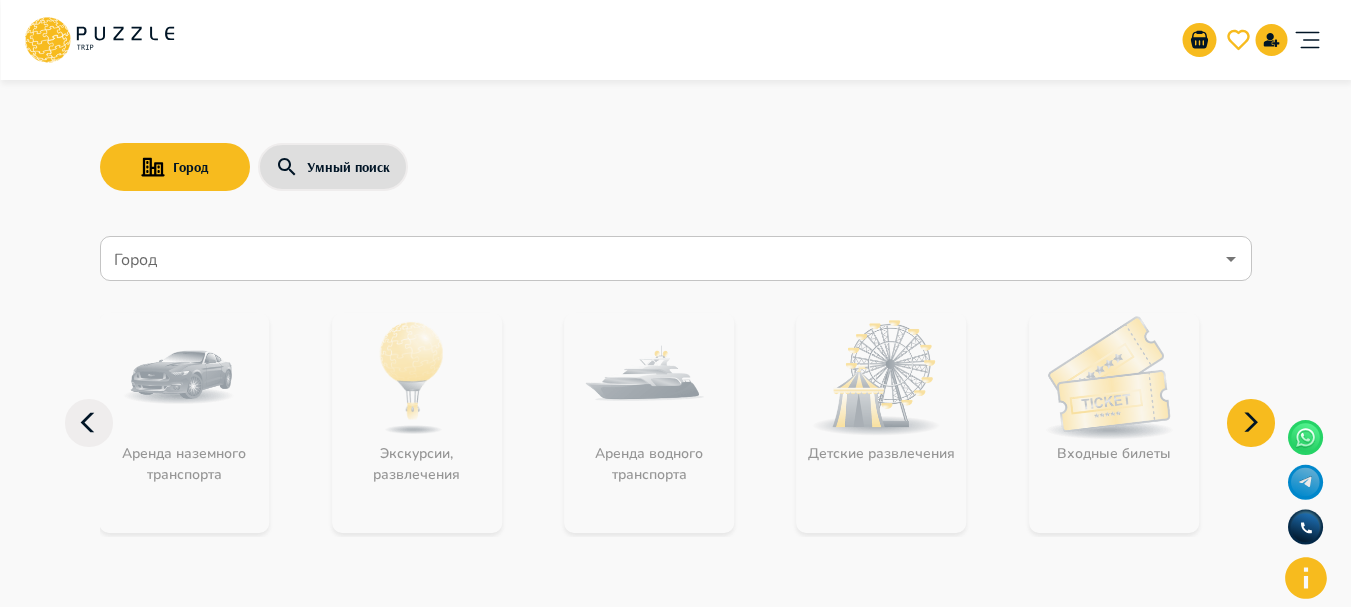 drag, startPoint x: 743, startPoint y: 305, endPoint x: 735, endPoint y: 293, distance: 14.422205 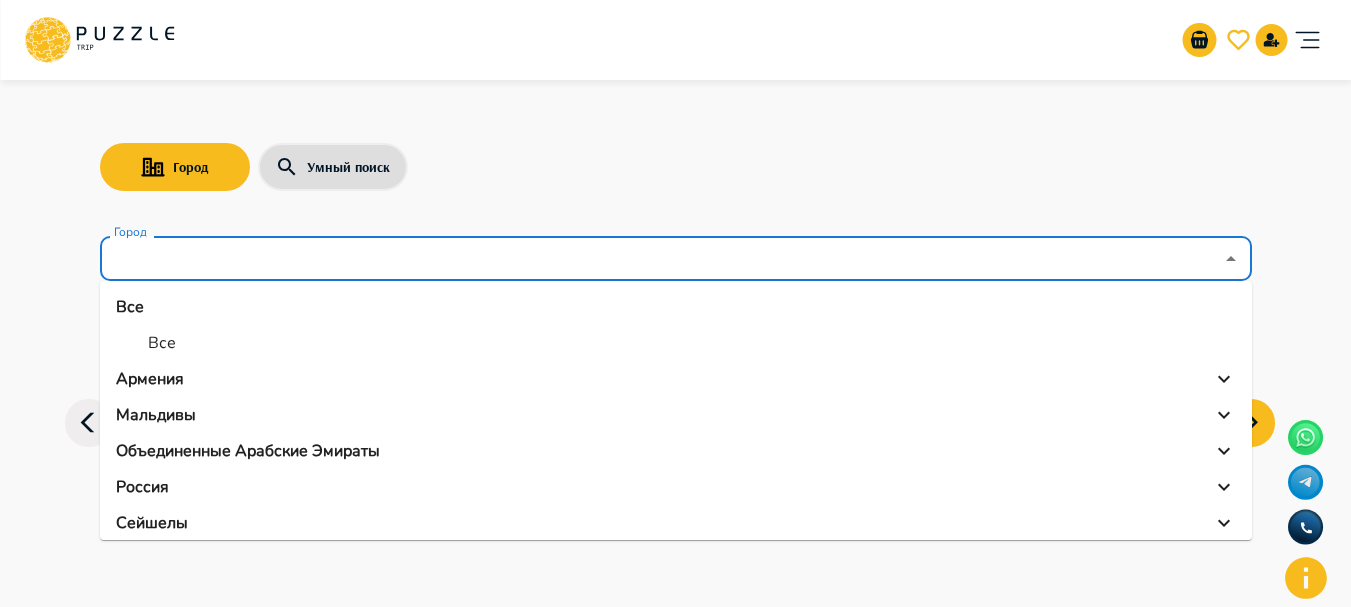 click on "Город" at bounding box center (661, 259) 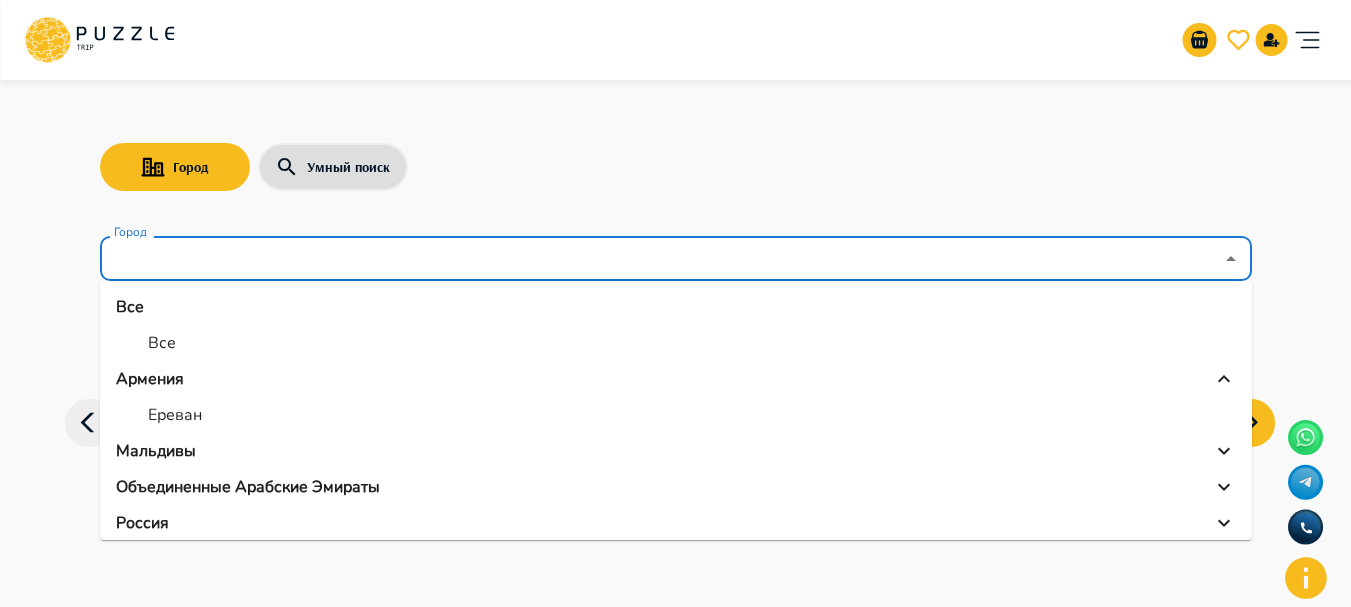 click on "Ереван" at bounding box center (175, 415) 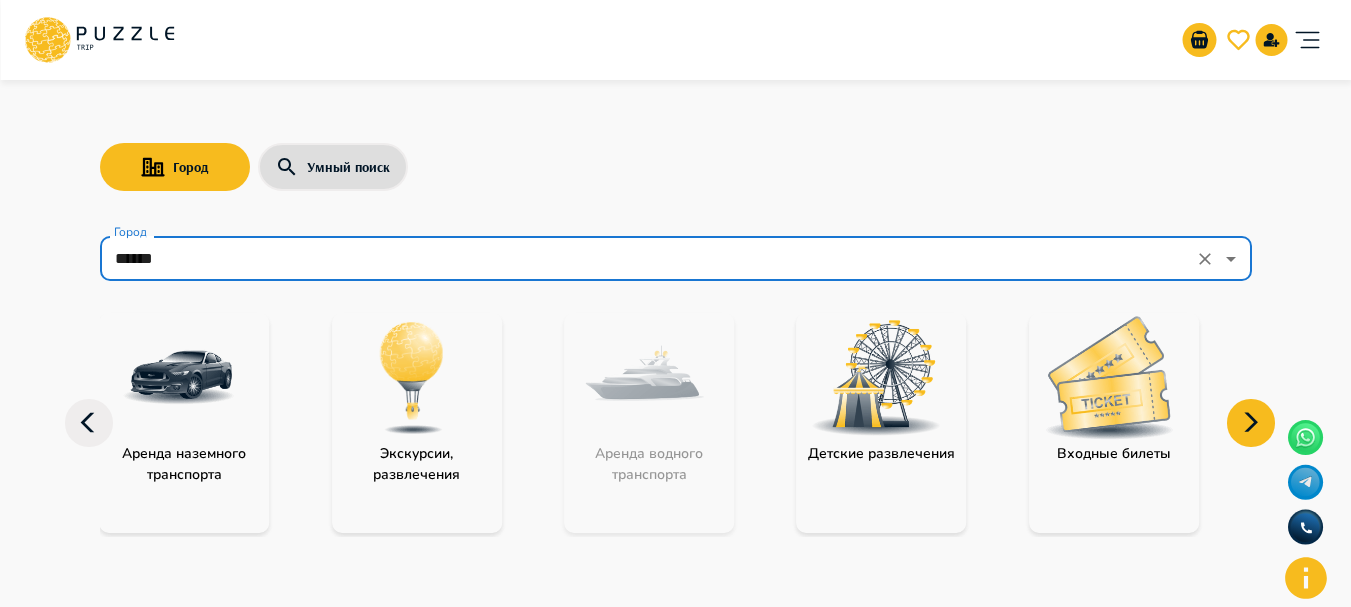 click at bounding box center (877, 377) 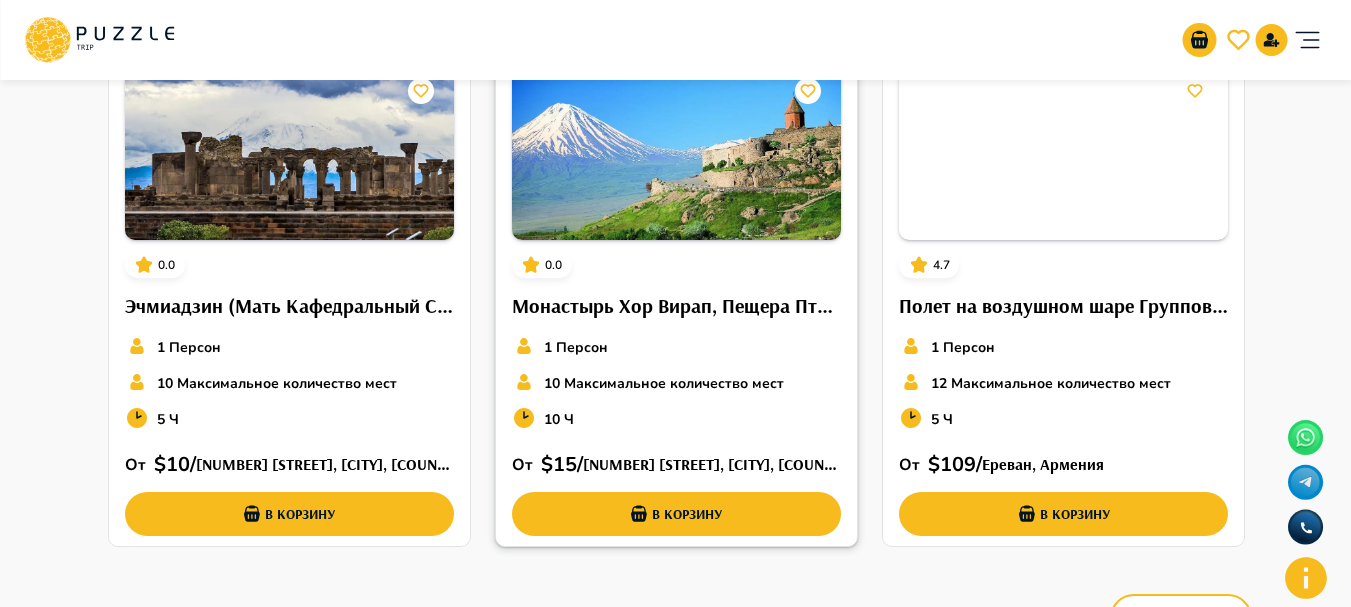 scroll, scrollTop: 800, scrollLeft: 0, axis: vertical 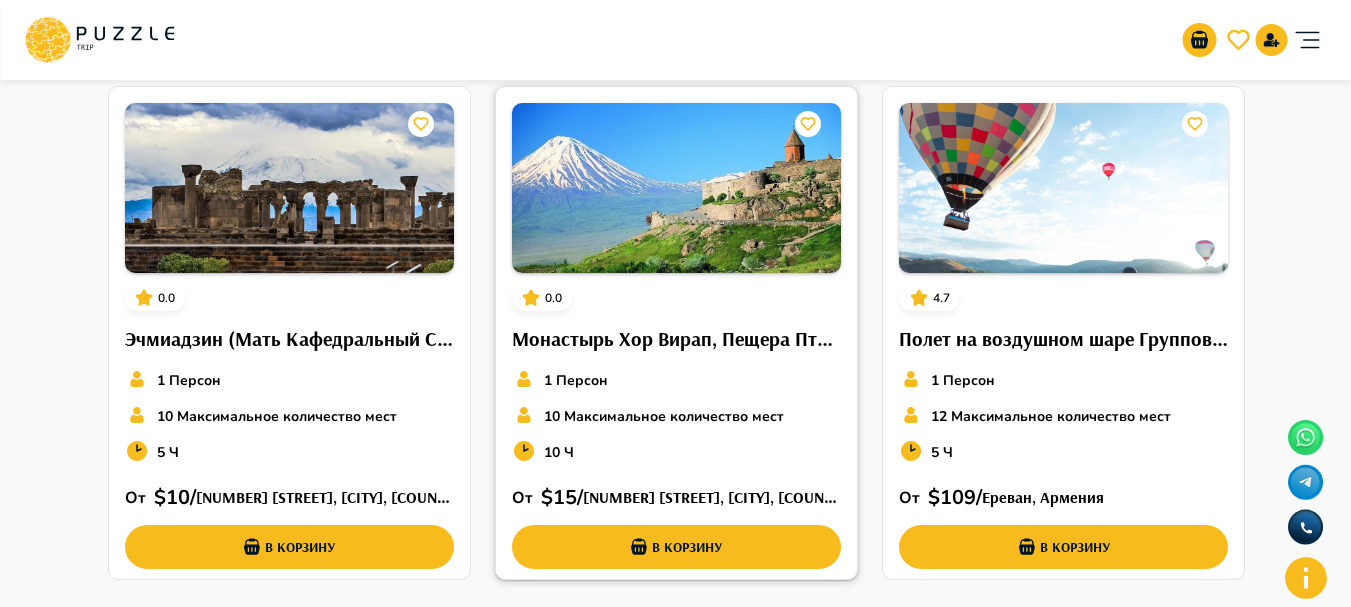 click at bounding box center (676, 188) 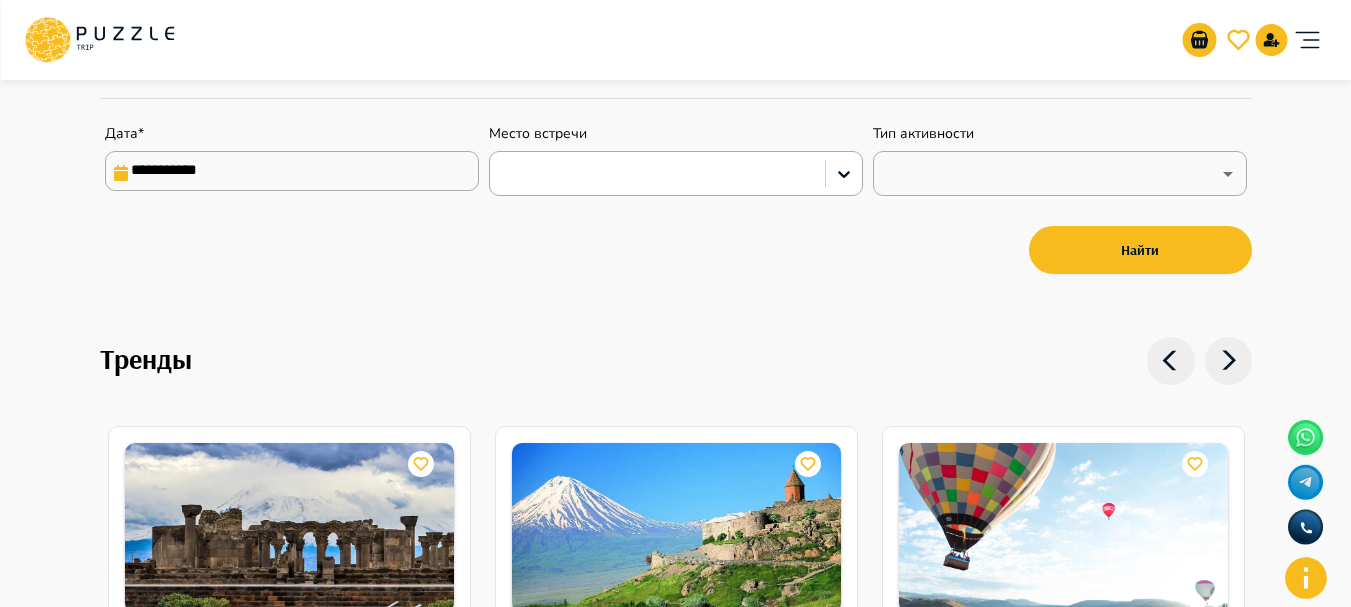scroll, scrollTop: 0, scrollLeft: 0, axis: both 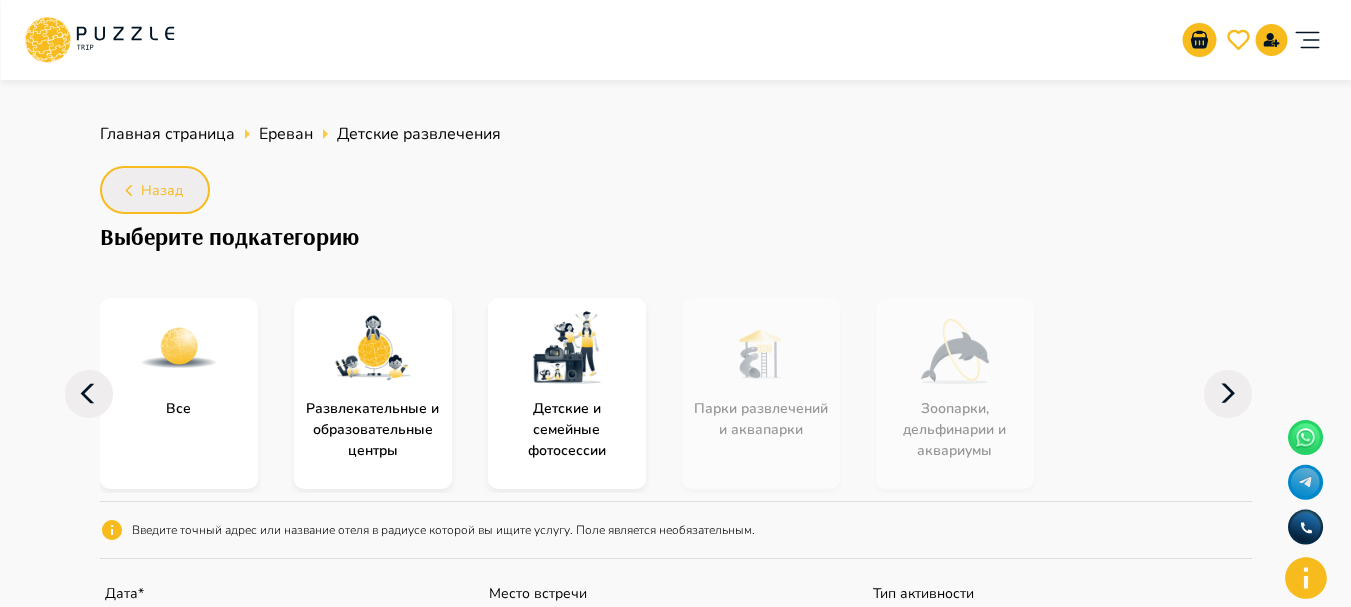 click 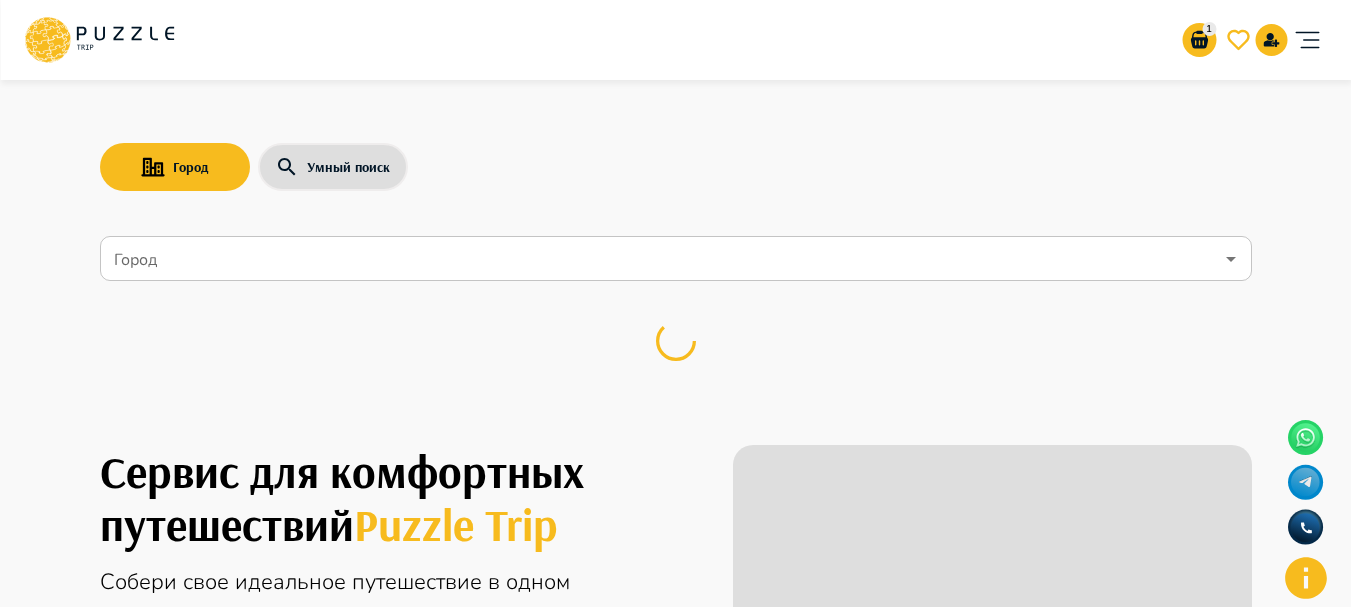 click 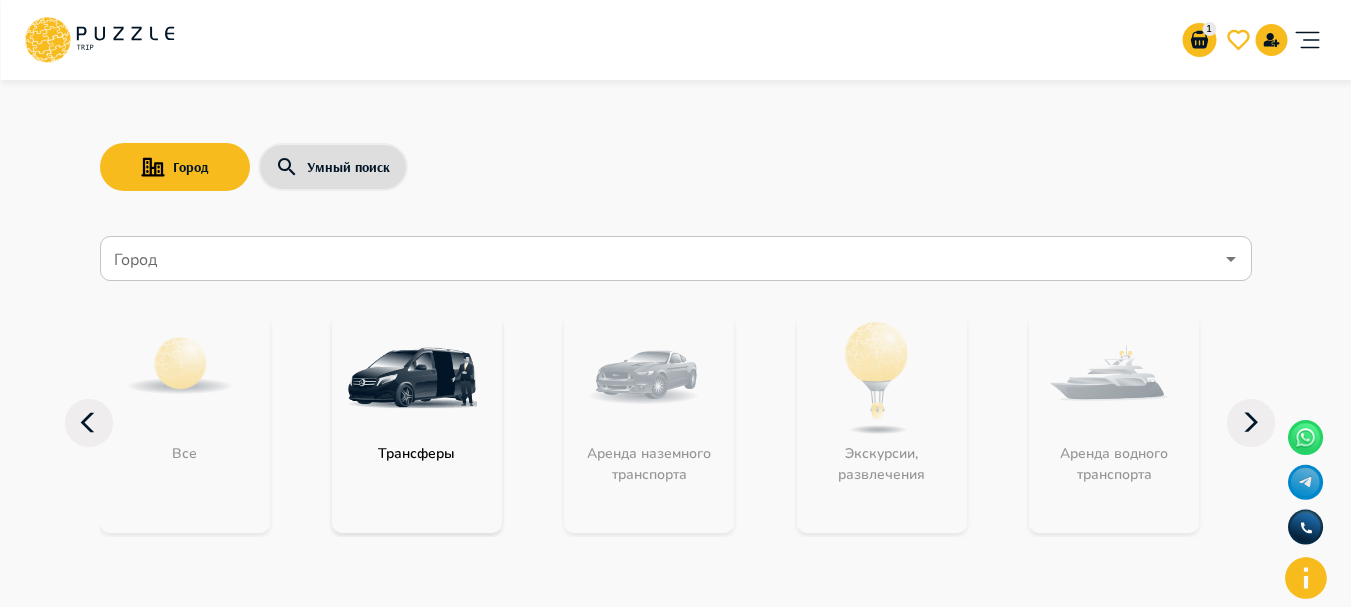 click on "Город Город Все Трансферы Аренда наземного транспорта Экскурсии, развлечения Аренда водного транспорта Детские
развлечения Входные билеты Бизнес-авиация Автомобили с водителем" at bounding box center (676, 396) 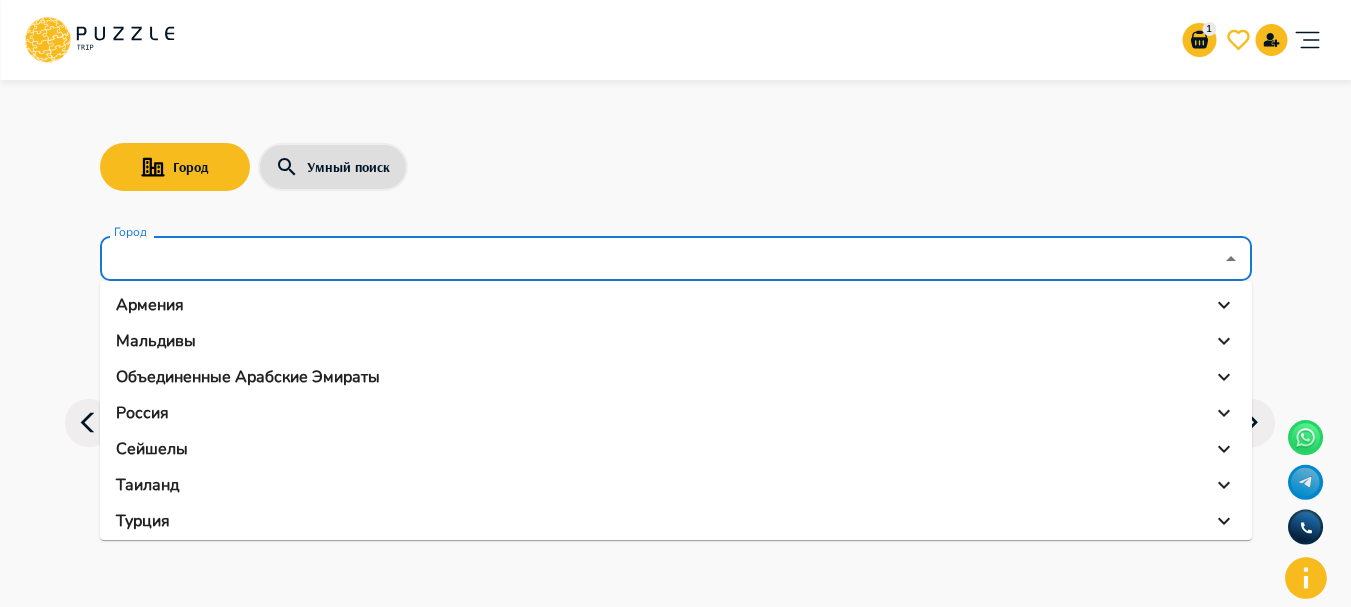 scroll, scrollTop: 81, scrollLeft: 0, axis: vertical 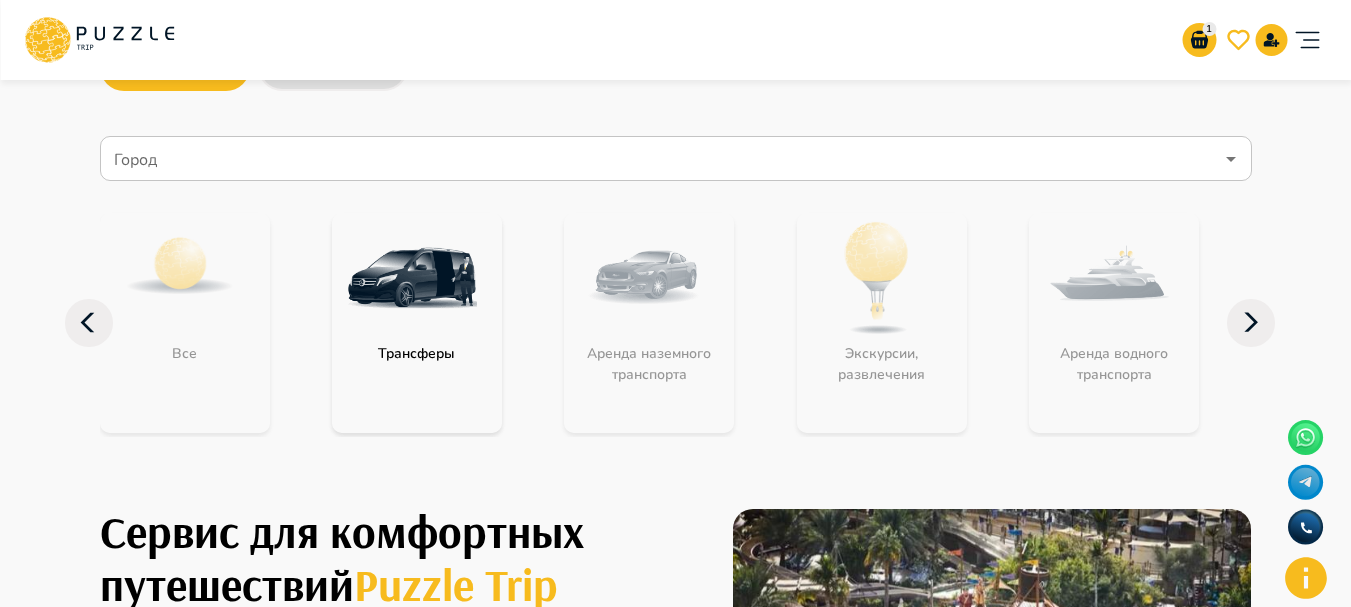 click on "Сервис для комфортных путешествий  Puzzle Trip Собери   свое   идеальное   путешествие   в   одном   приложении   на   раз,   два,   три   Мы уже работаем в : ОАЭ Турция Саудовская Аравия Армения Россия Танзания Республика Беларусь Египет Мальдивы Сейшелы Шри-Ланка Таиланд Куба Карибы Мальта Азорские острова Групповая экскурсия в аквапарк Wild Wadi От     $ 95 Дайвинг в Фуджейре От     $ 900 Музей Будущего От     $ 40 Тур по городу От     $ 29" at bounding box center (676, 654) 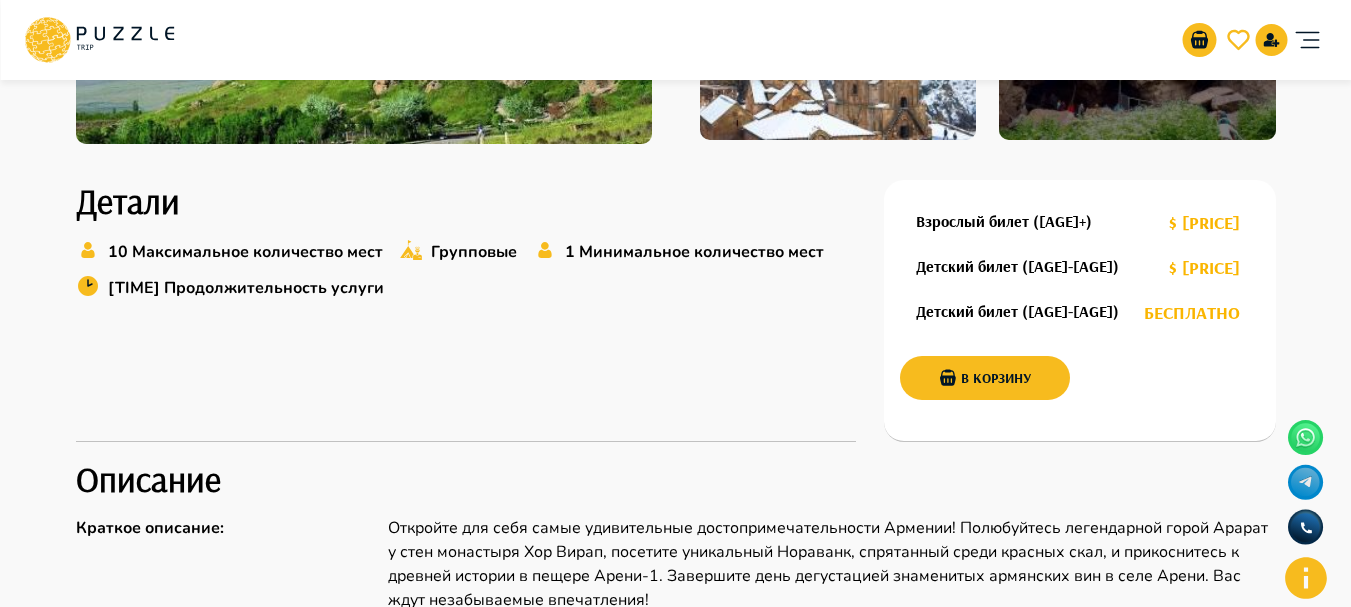 scroll, scrollTop: 600, scrollLeft: 0, axis: vertical 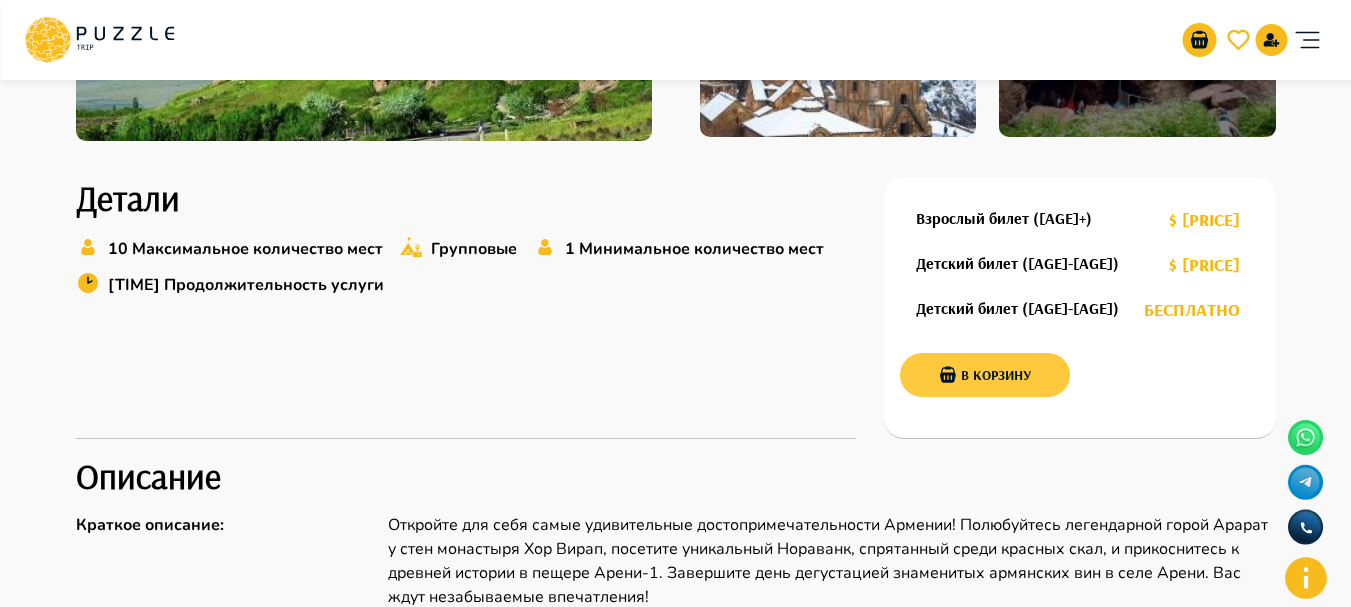 click on "В корзину" at bounding box center (985, 375) 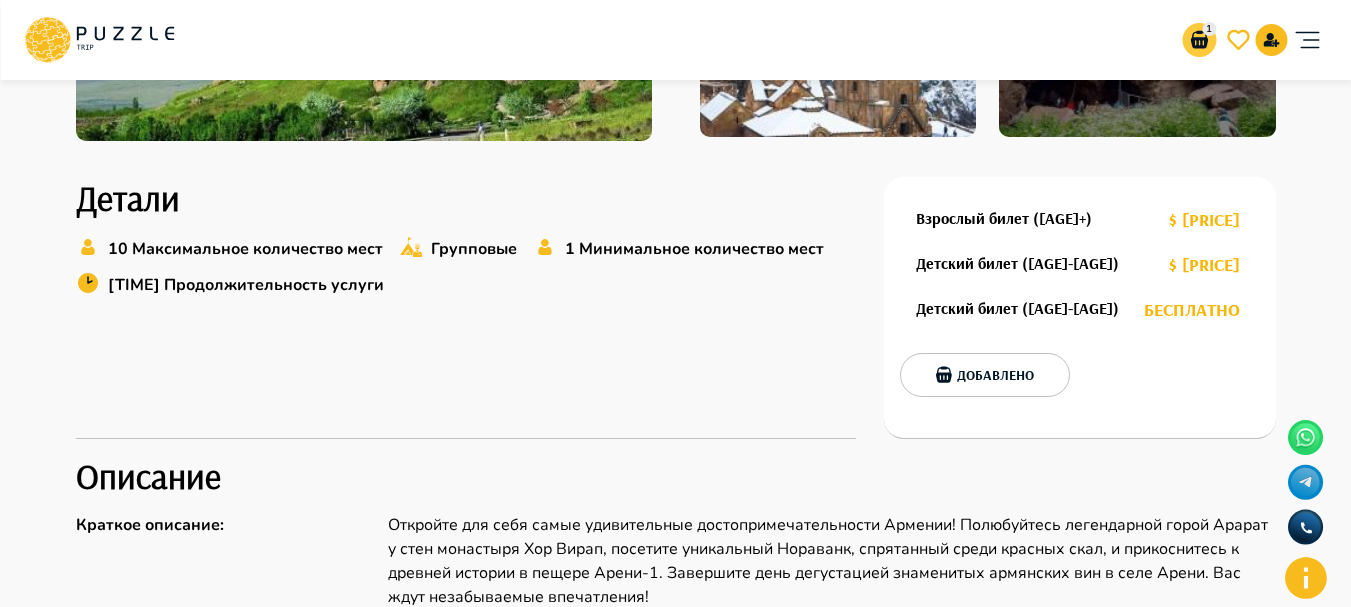 click 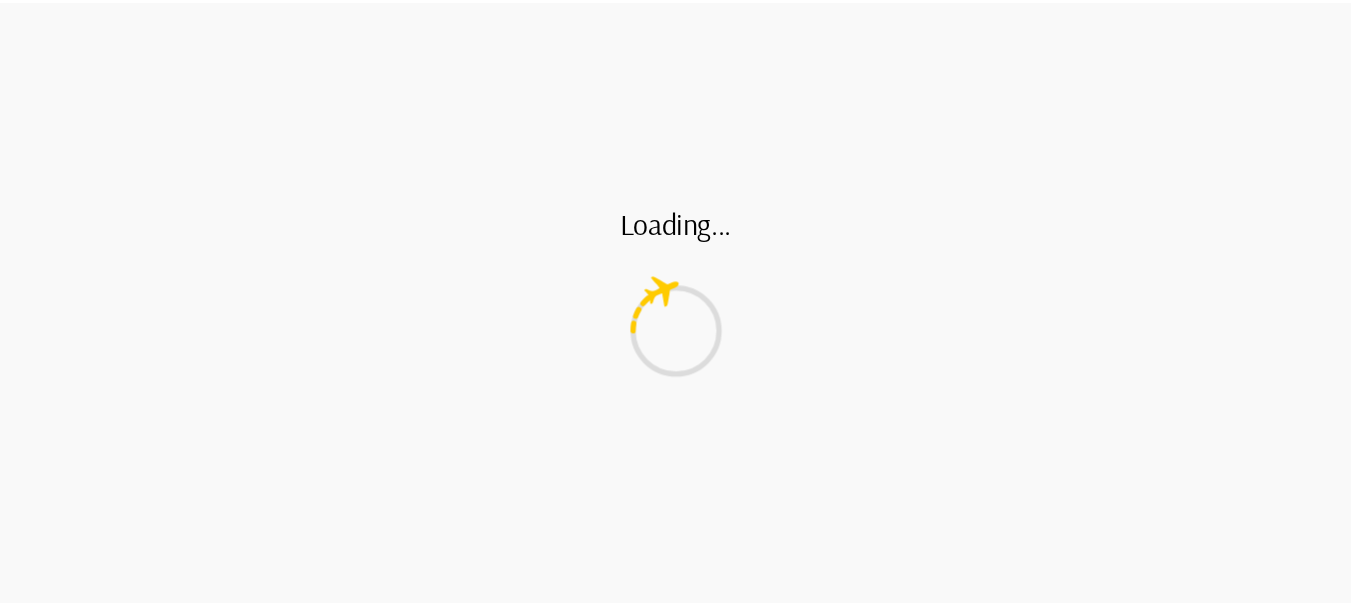 scroll, scrollTop: 0, scrollLeft: 0, axis: both 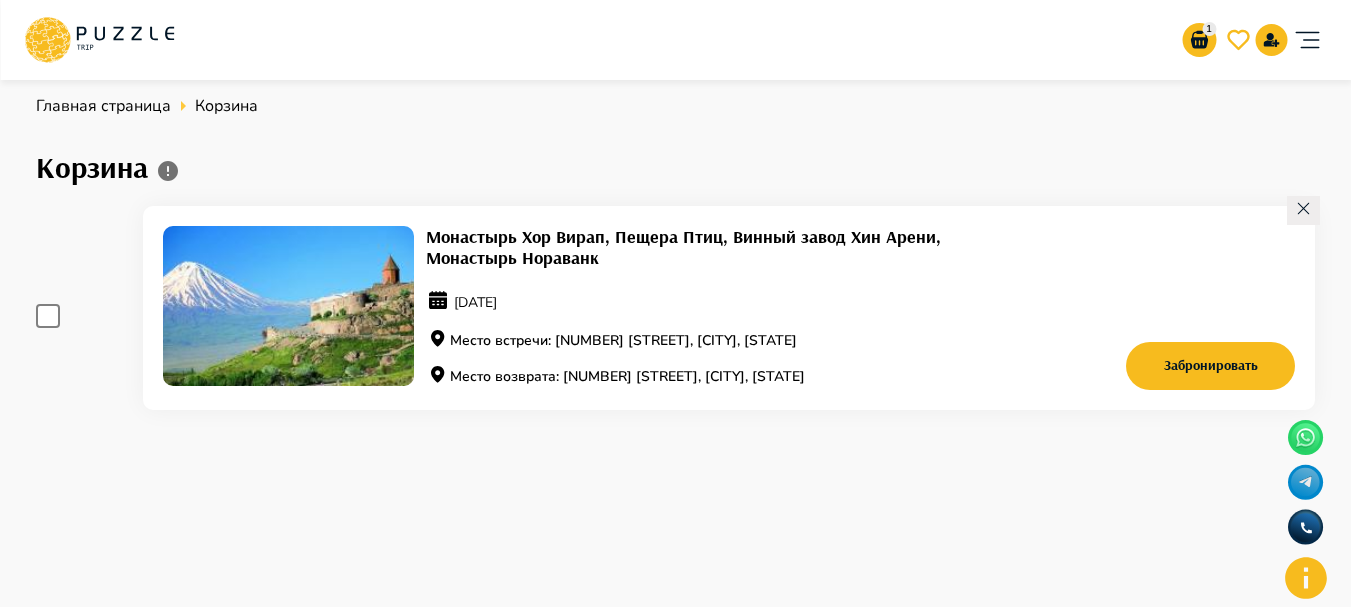 click on "Монастырь Хор Вирап, Пещера Птиц, Винный завод Хин Арени, Монастырь Нораванк" at bounding box center [719, 247] 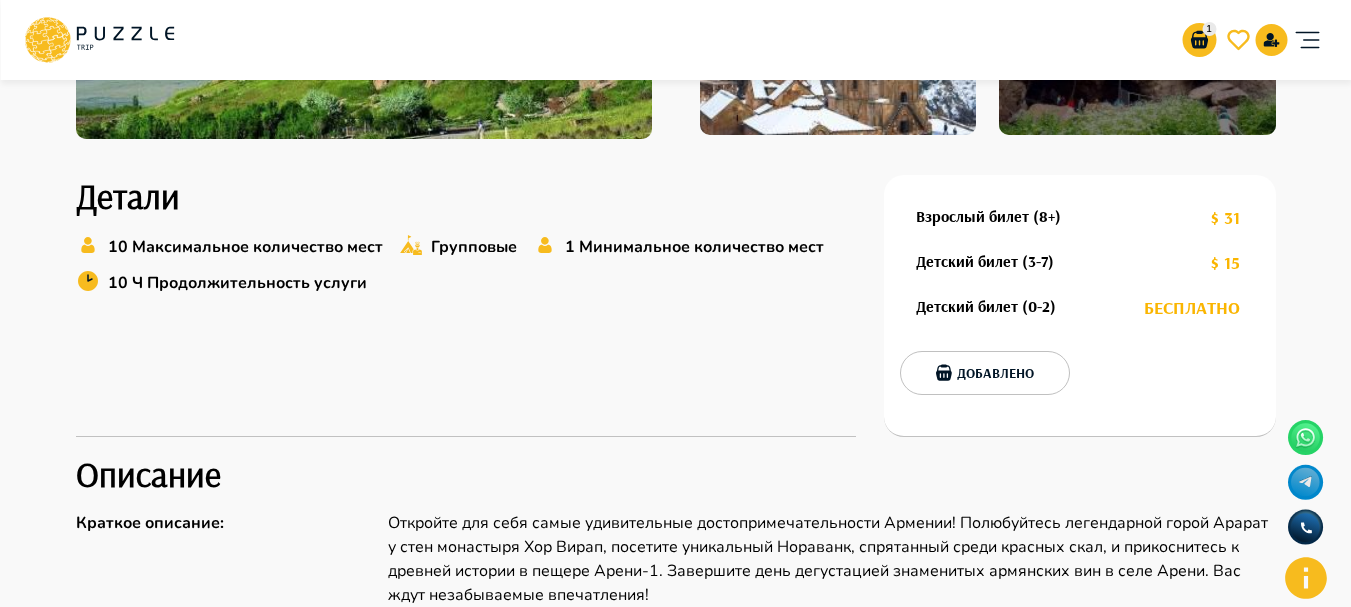 scroll, scrollTop: 600, scrollLeft: 0, axis: vertical 